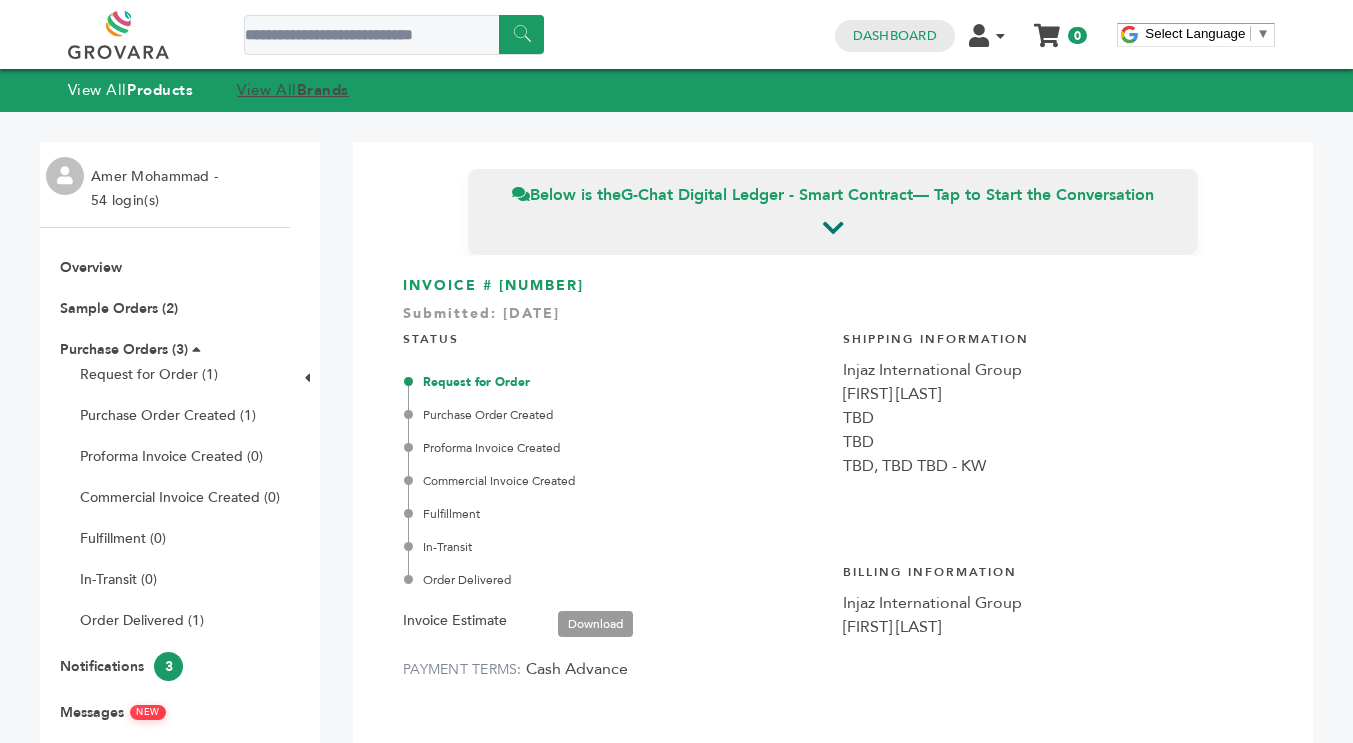 scroll, scrollTop: 0, scrollLeft: 0, axis: both 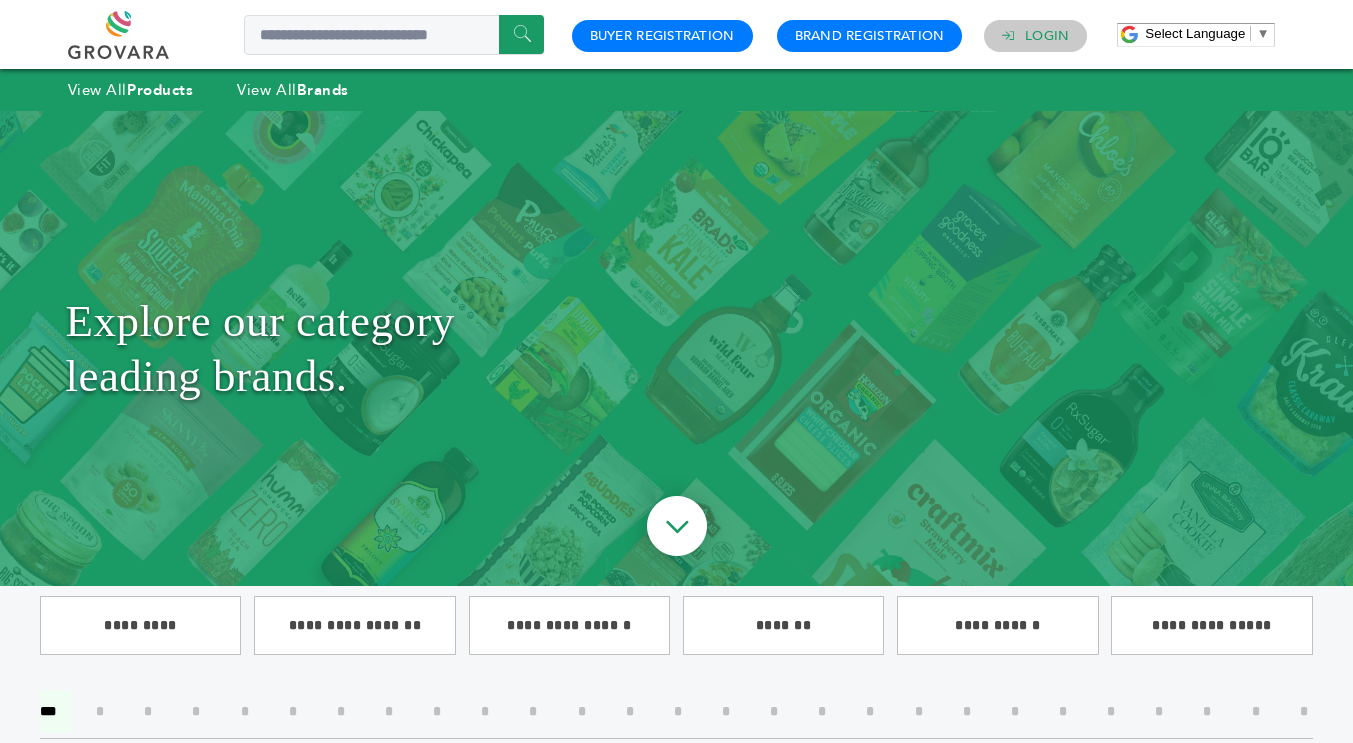 click on "Login" at bounding box center (1047, 36) 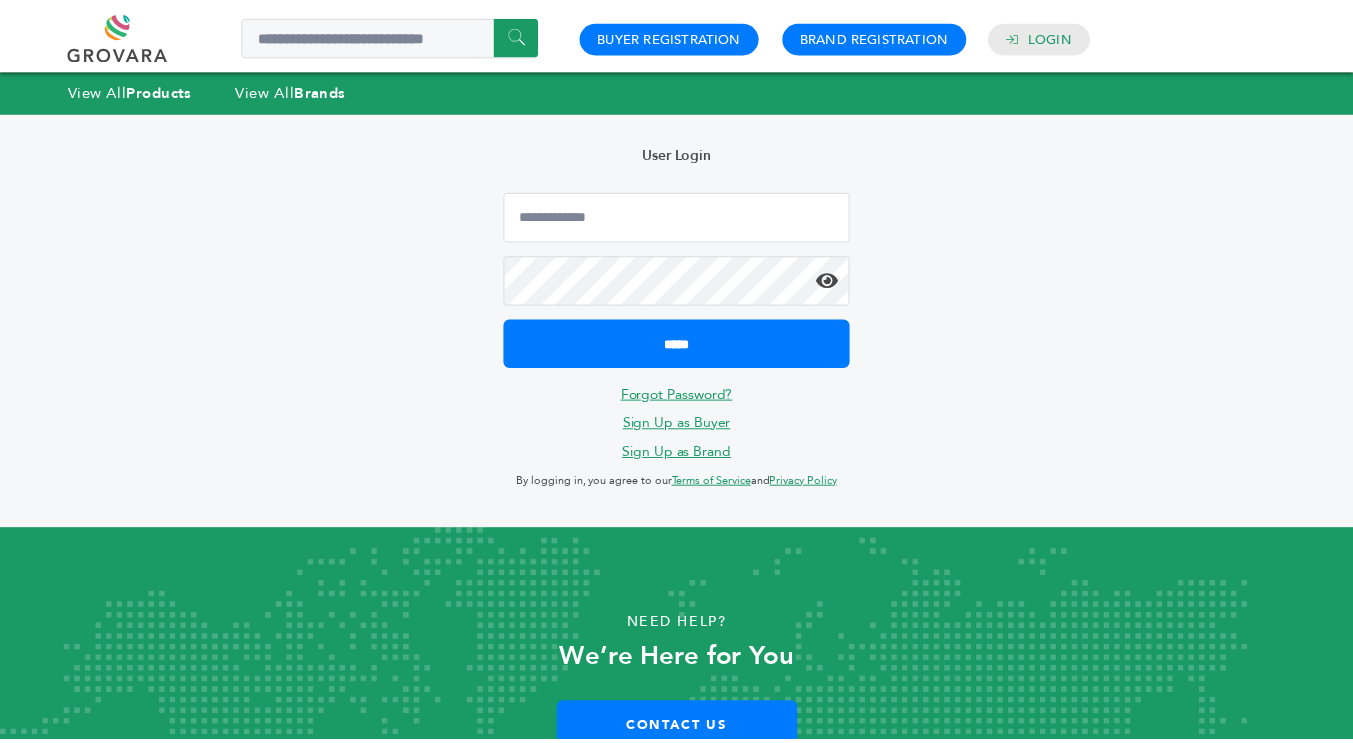 scroll, scrollTop: 0, scrollLeft: 0, axis: both 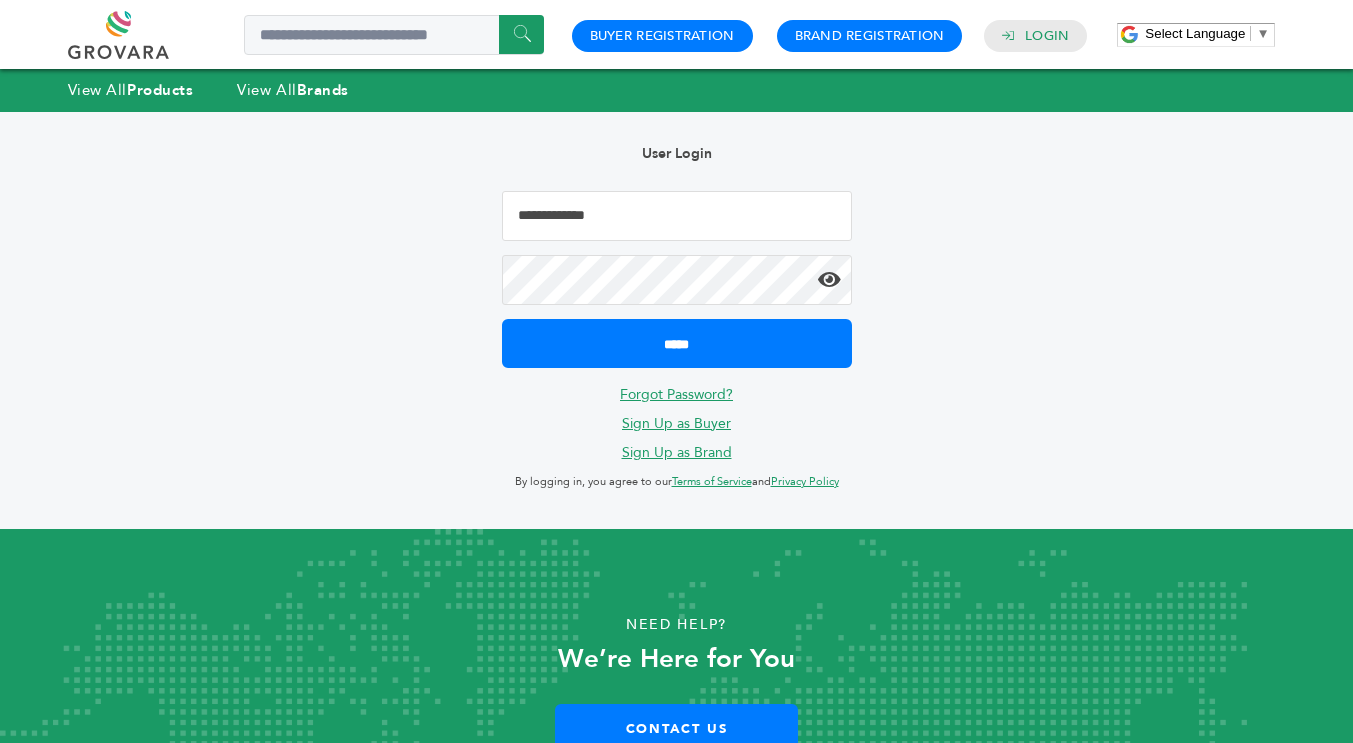 click at bounding box center (677, 216) 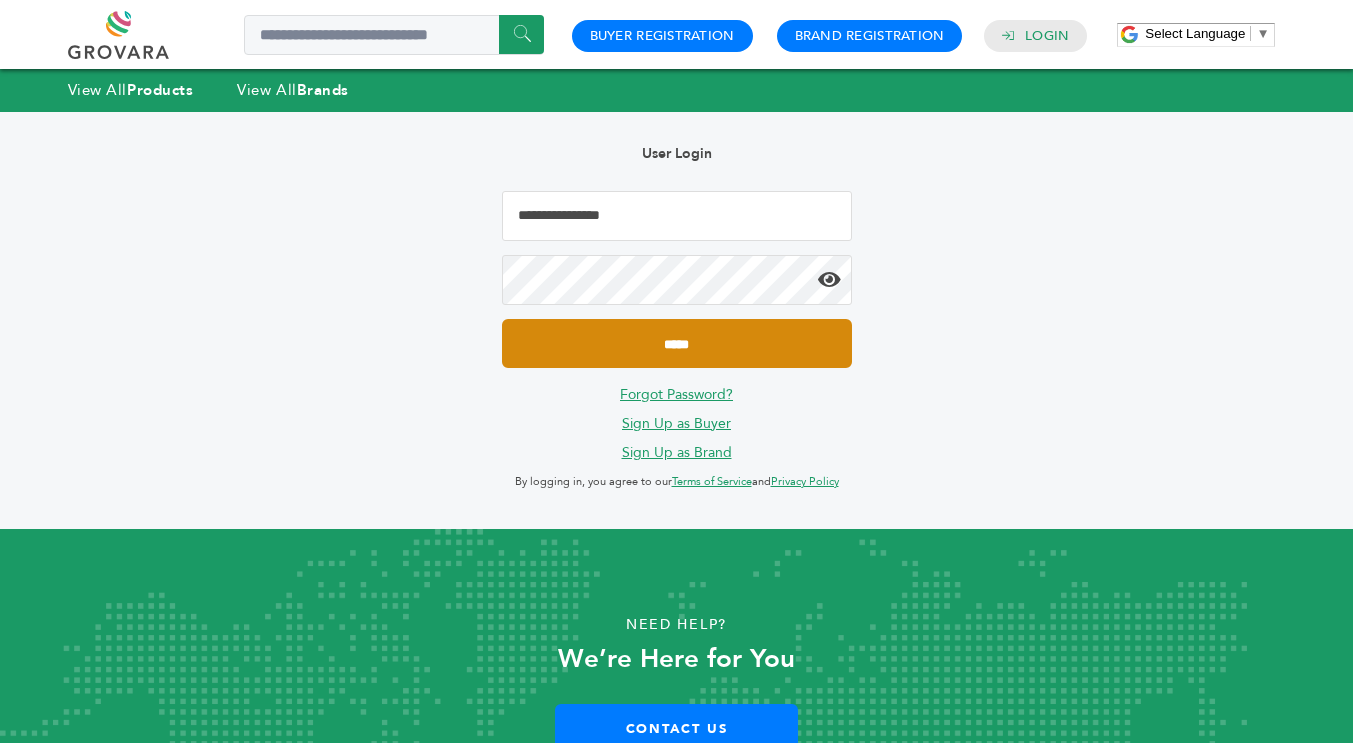 click on "*****" at bounding box center (677, 343) 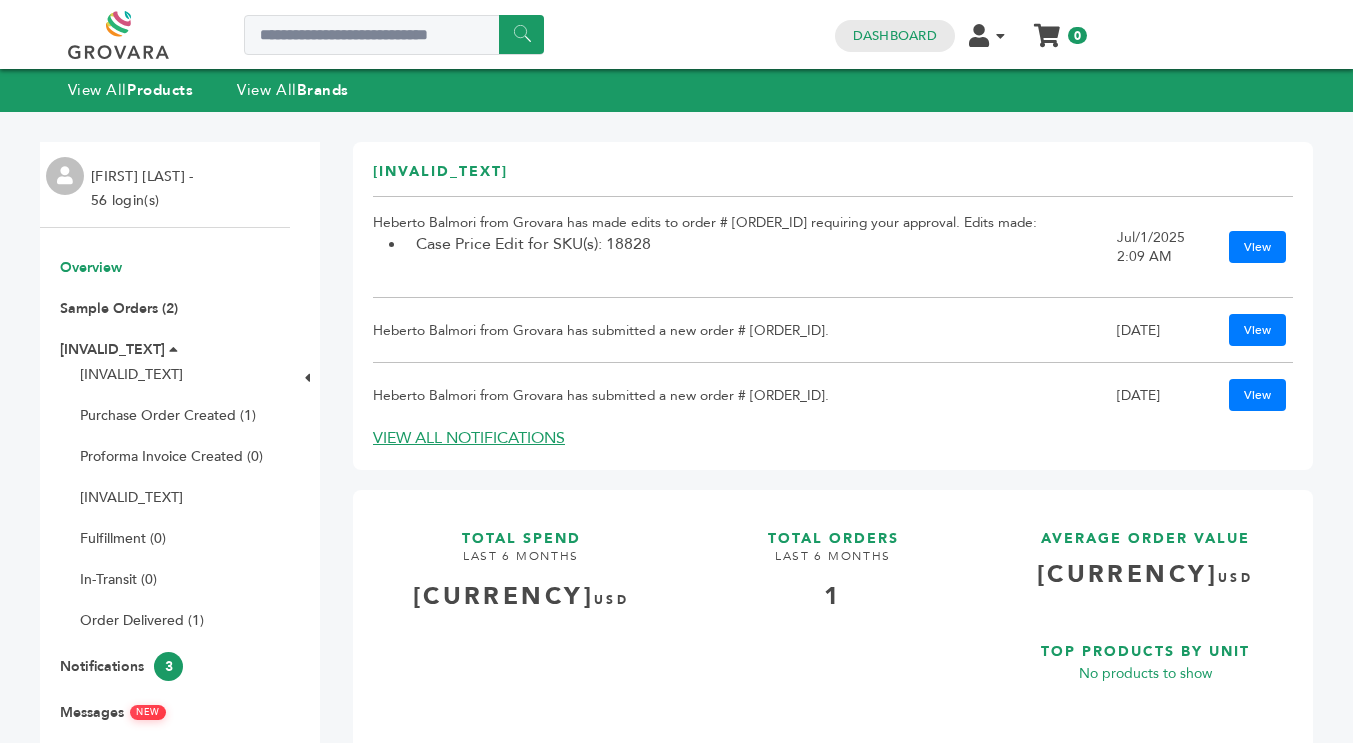 scroll, scrollTop: 0, scrollLeft: 0, axis: both 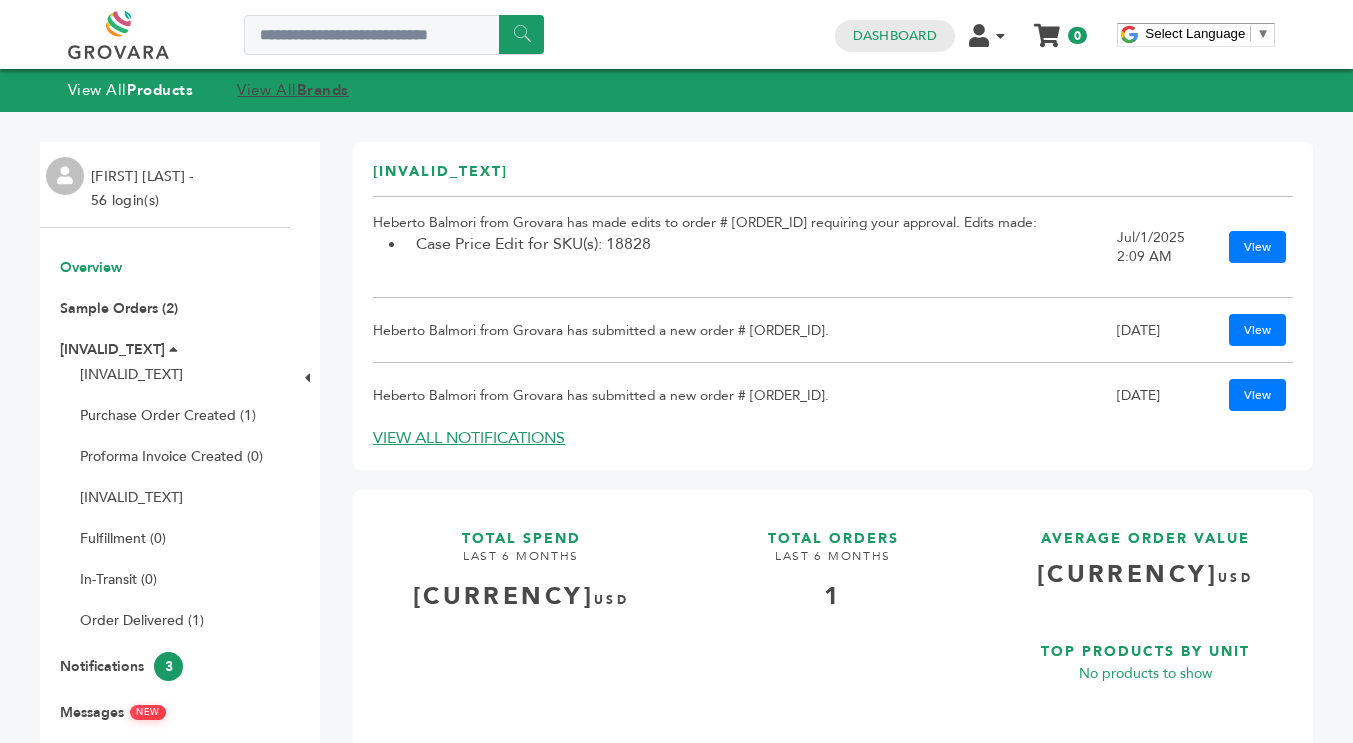 click on "View All  Brands" at bounding box center (293, 90) 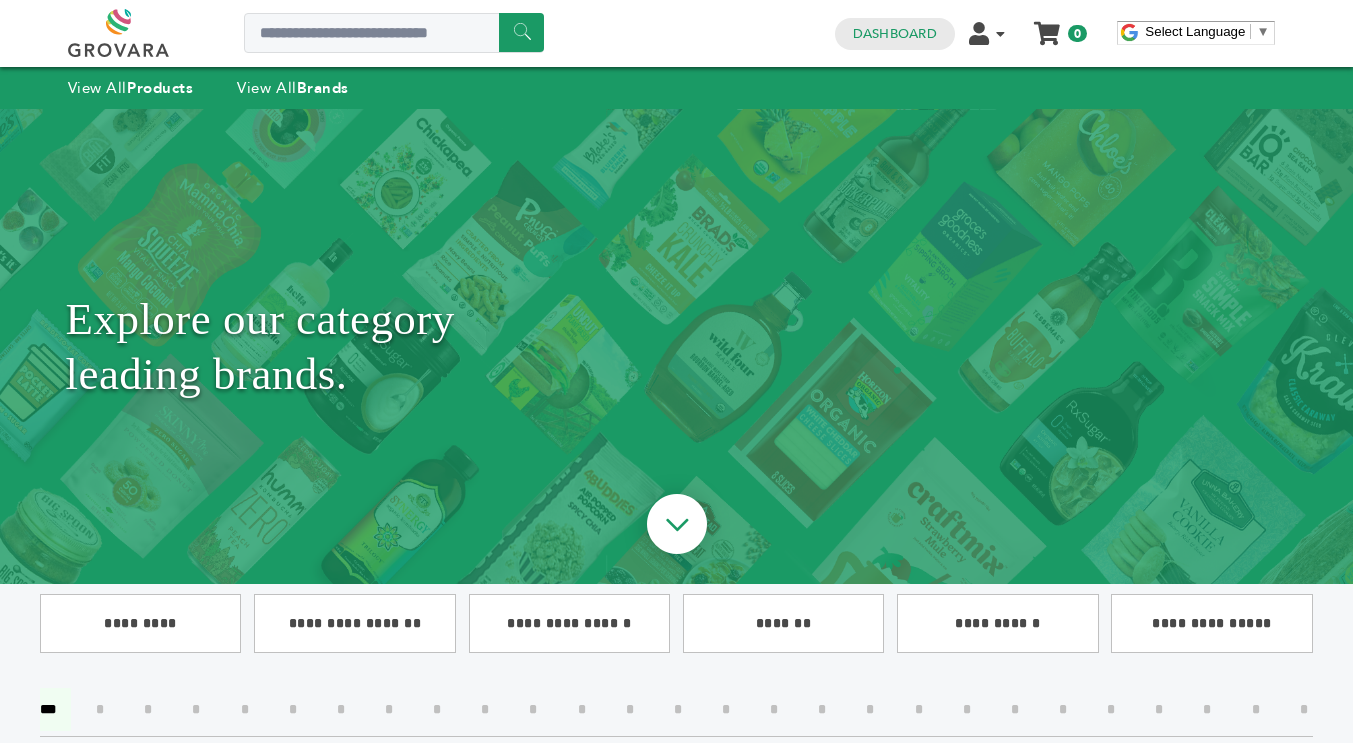 scroll, scrollTop: 300, scrollLeft: 0, axis: vertical 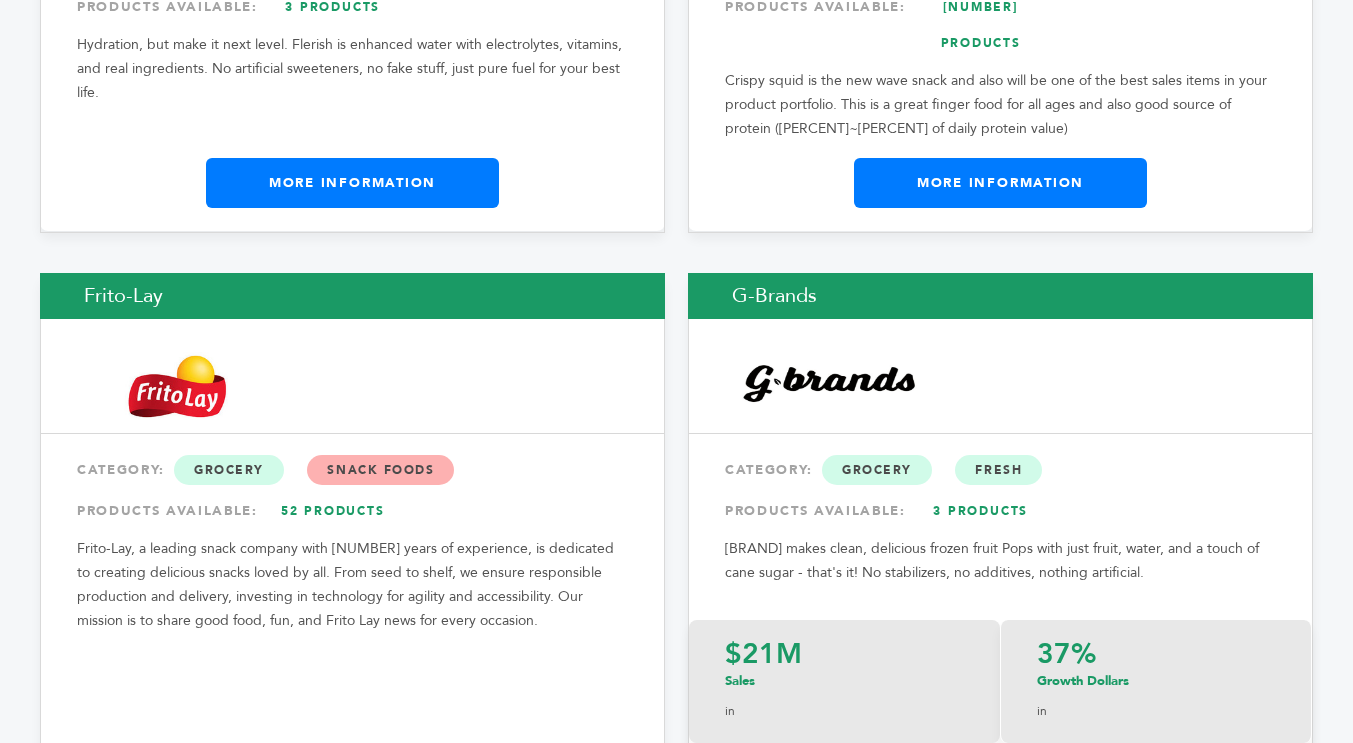 click on "More Information" at bounding box center [352, 823] 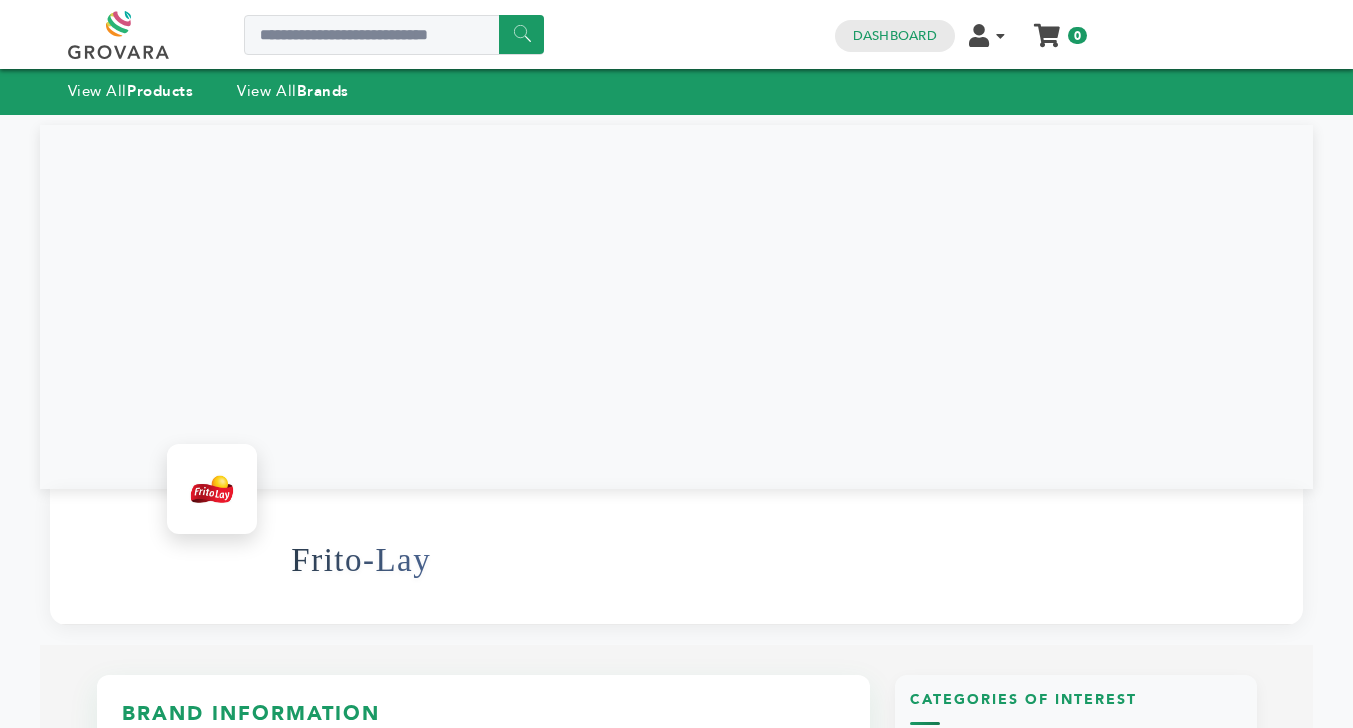 scroll, scrollTop: 0, scrollLeft: 0, axis: both 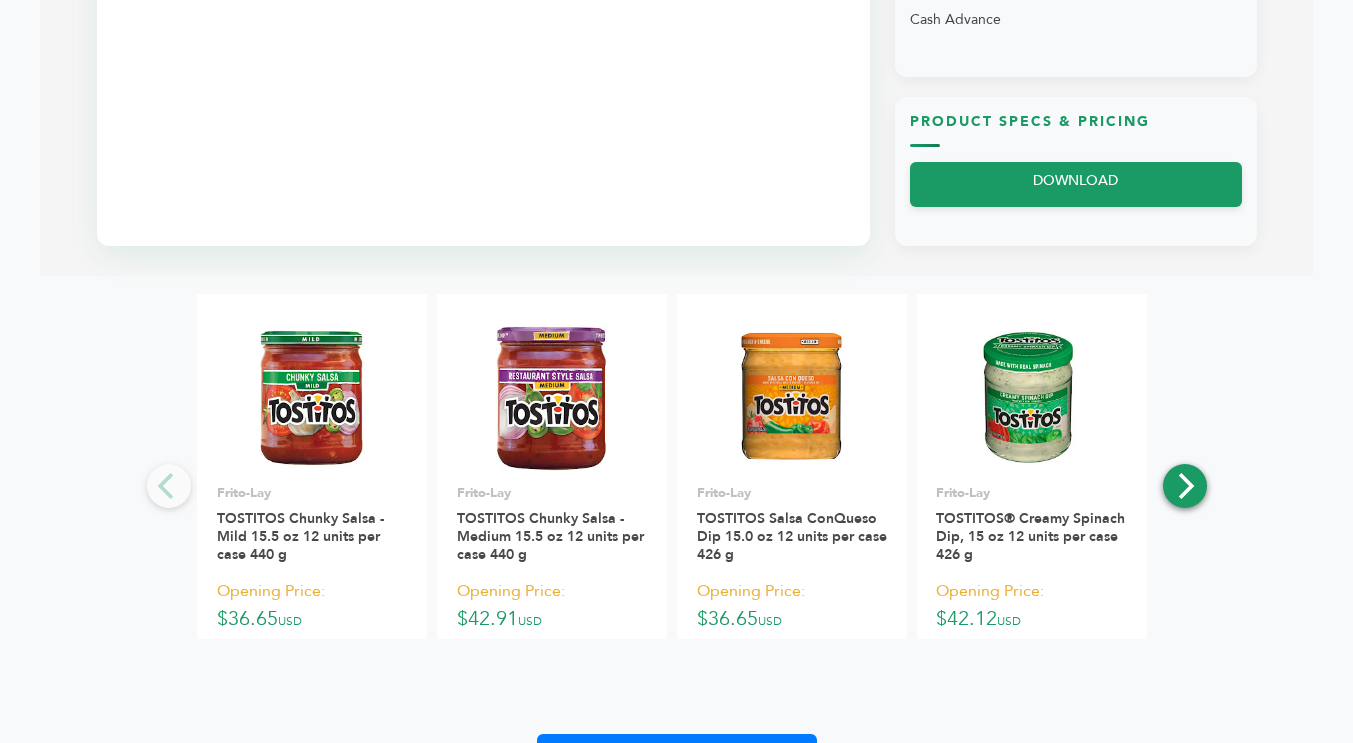 click at bounding box center [1184, 486] 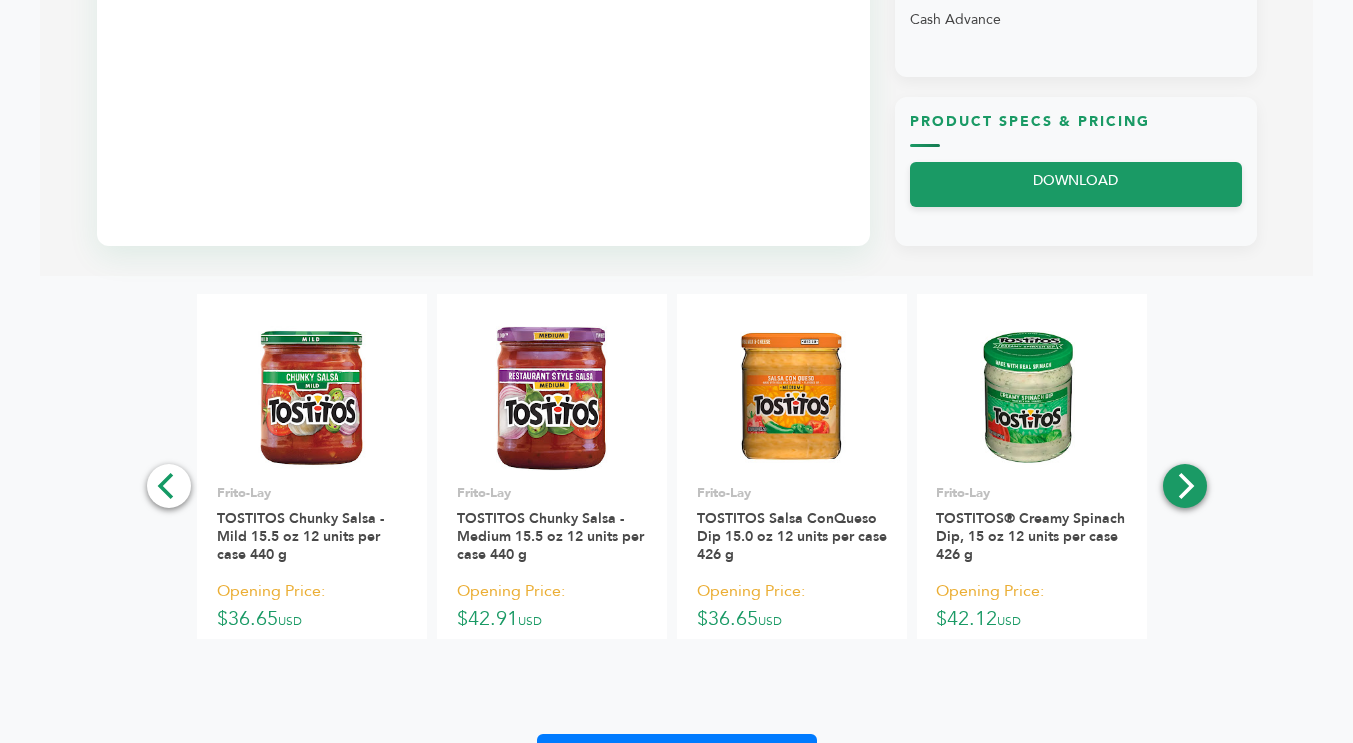 click at bounding box center (1187, 486) 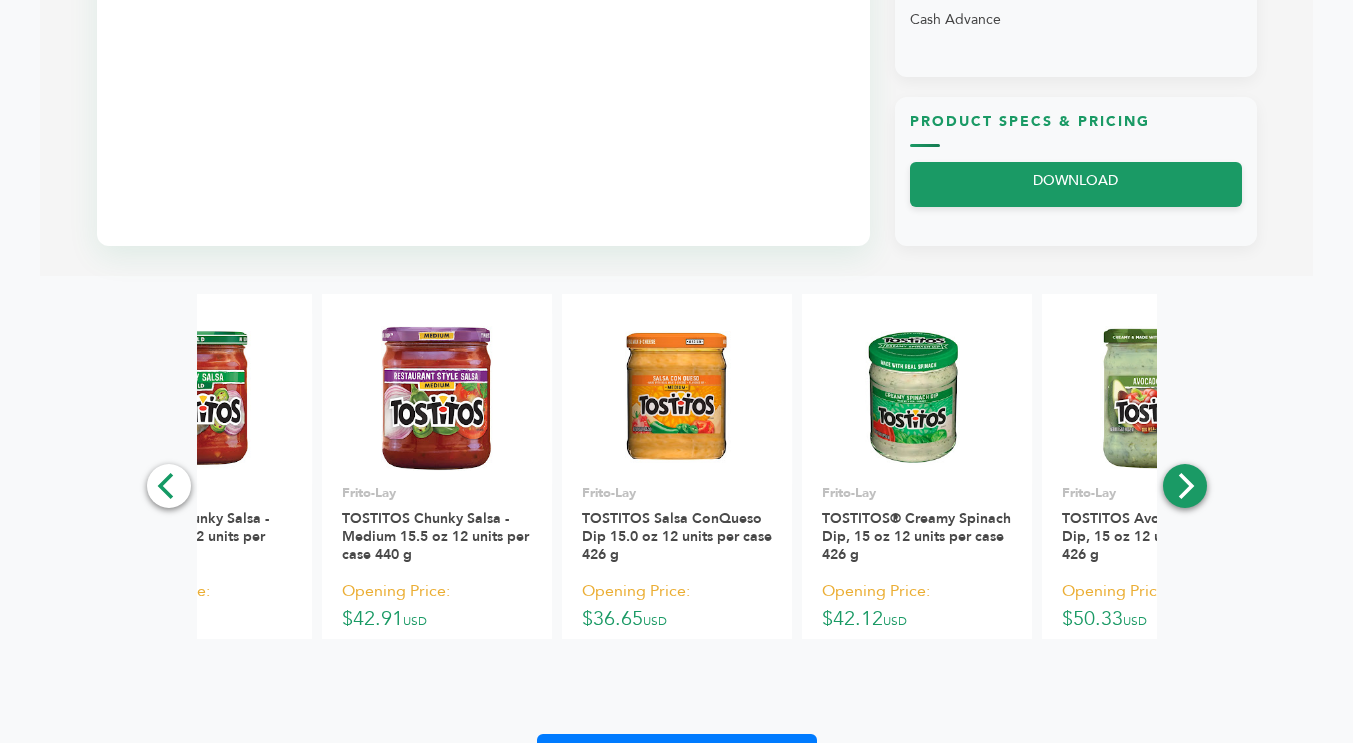 click at bounding box center (1187, 486) 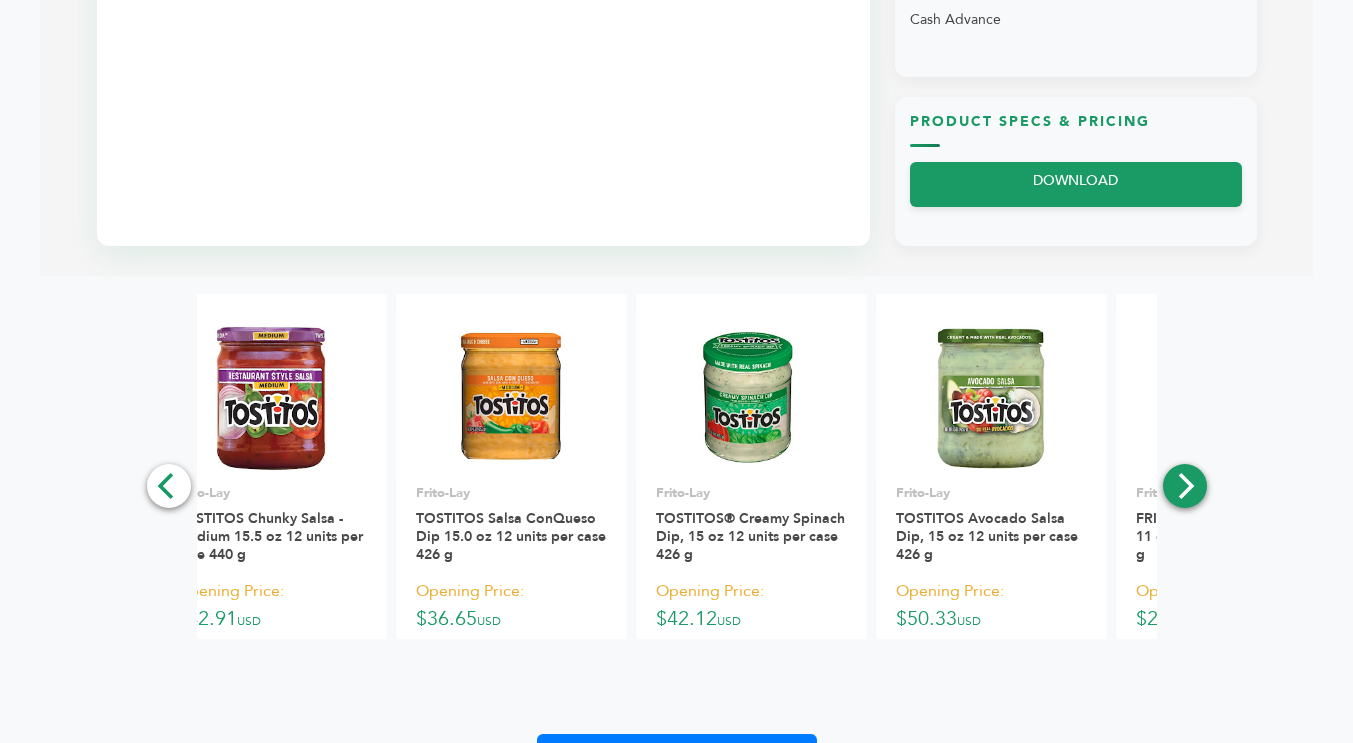 click at bounding box center (1187, 486) 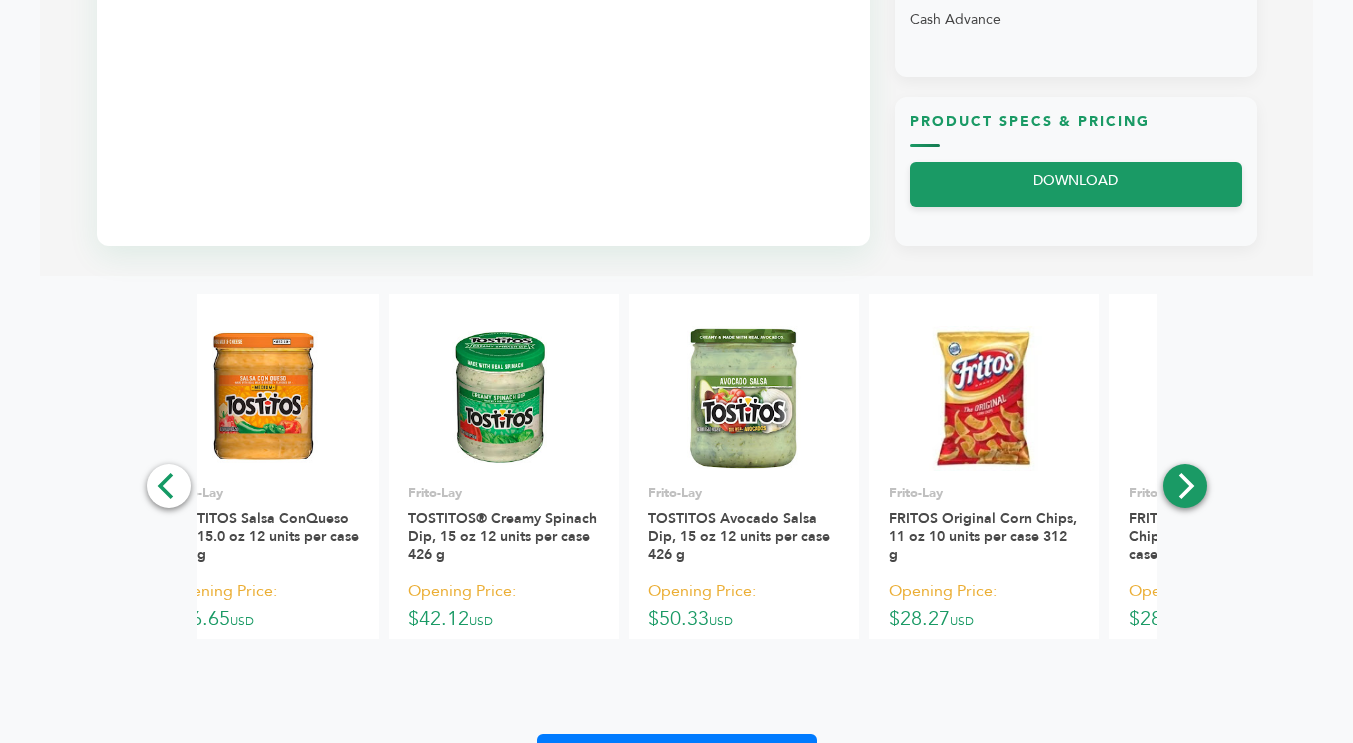 click at bounding box center (1187, 486) 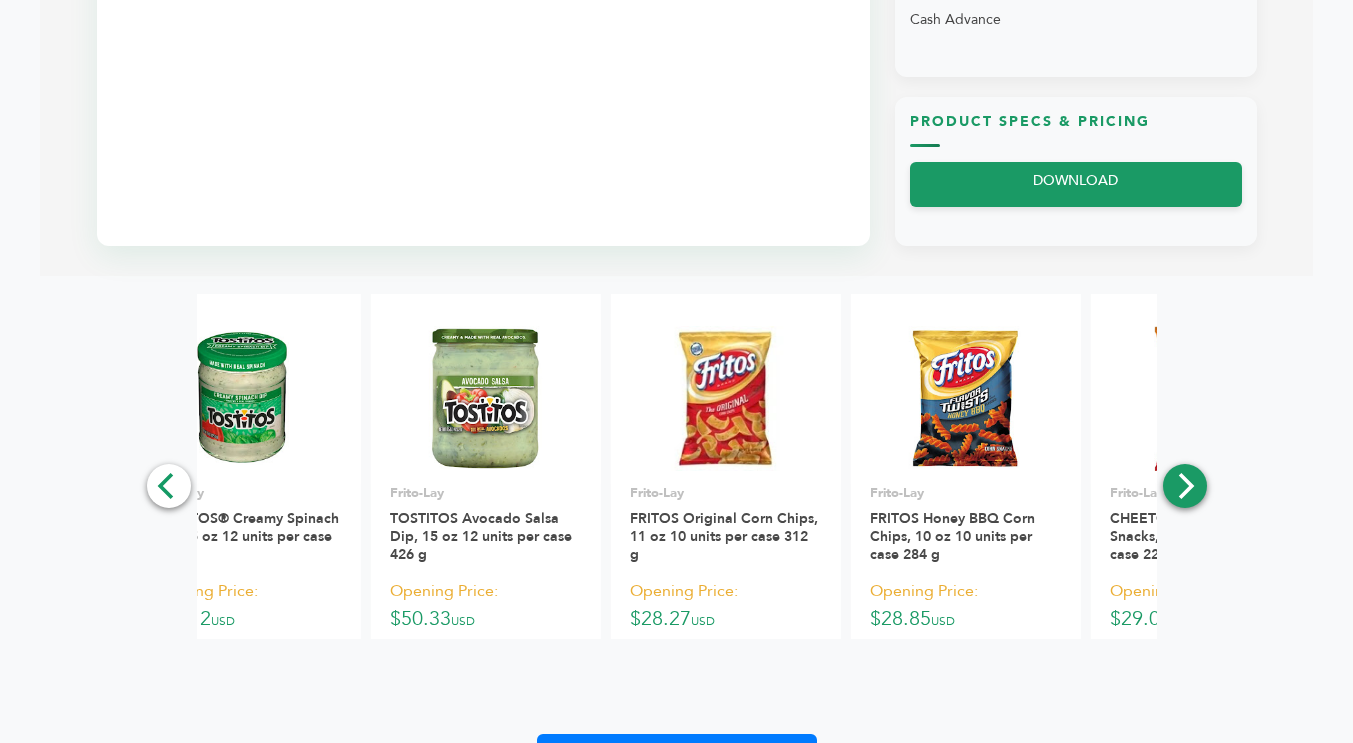 click at bounding box center [1187, 486] 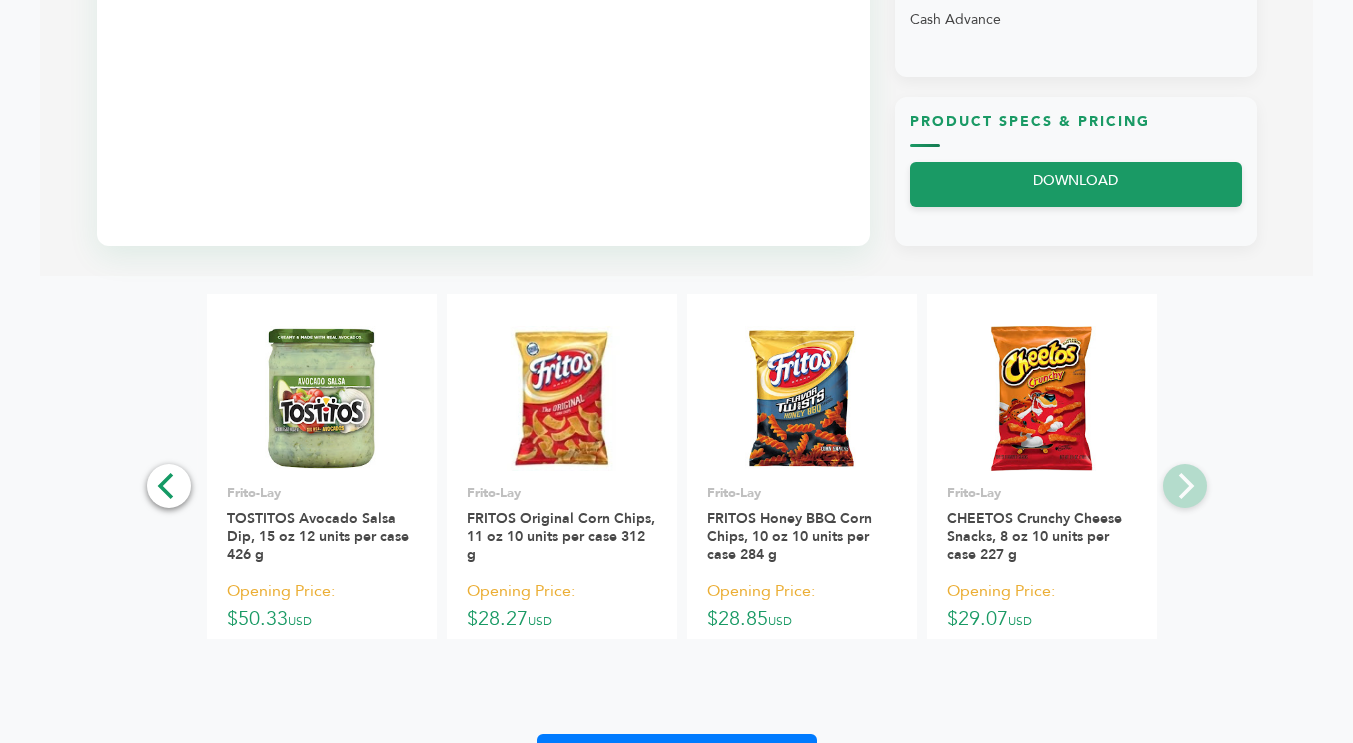 click on "**********" at bounding box center [676, 538] 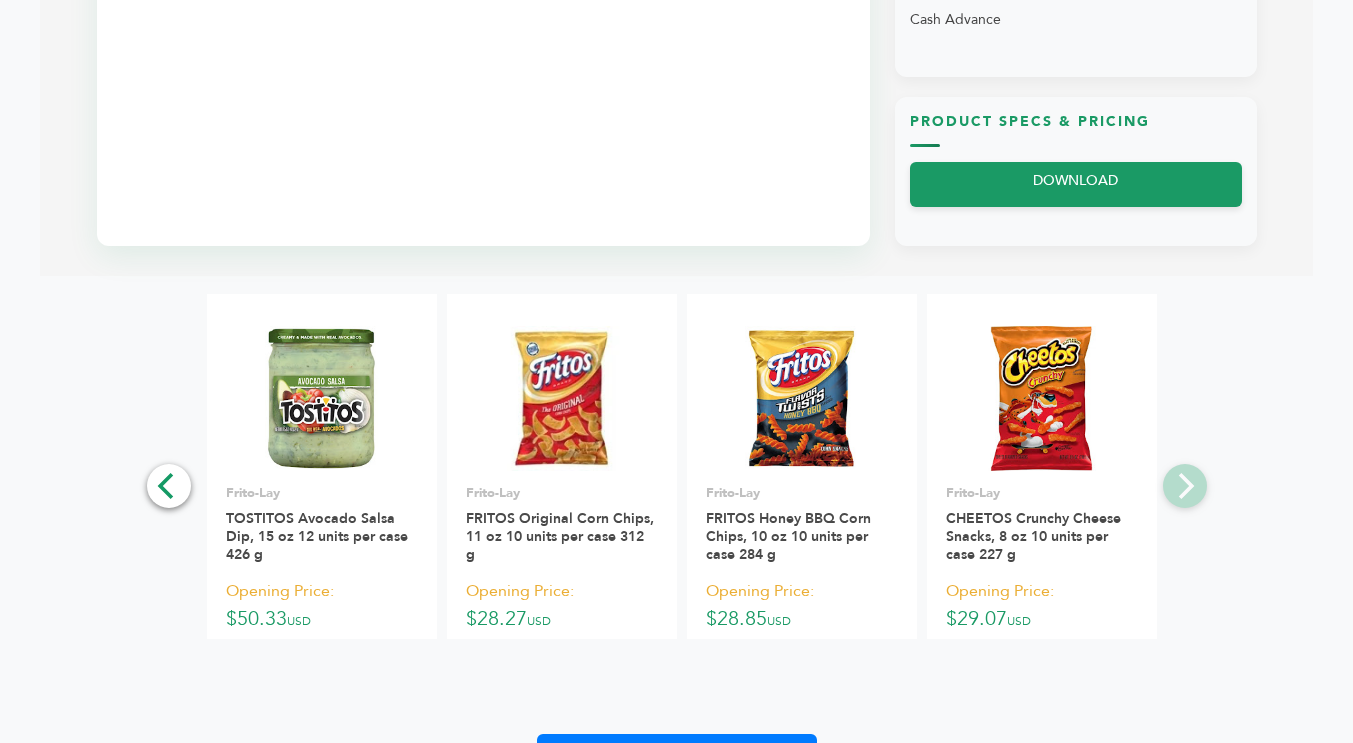 click on "**********" at bounding box center [676, 538] 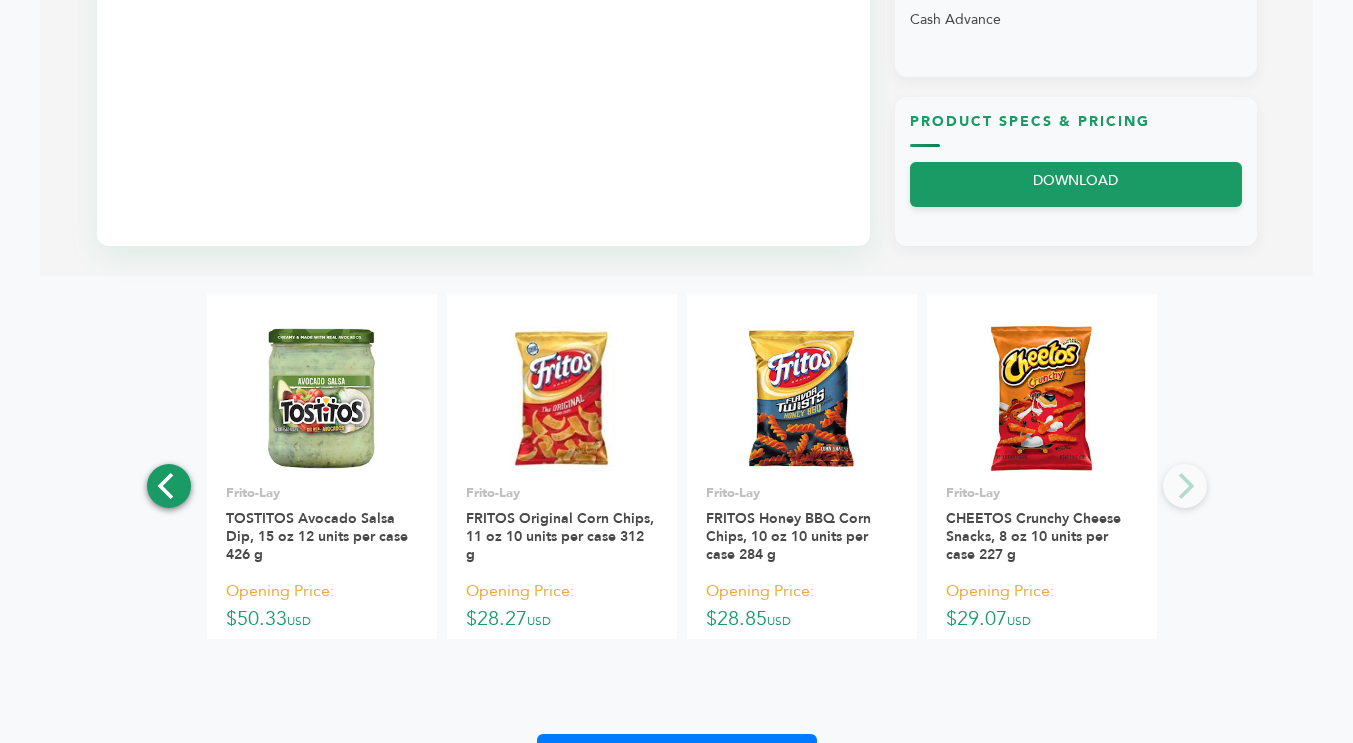 click at bounding box center (166, 486) 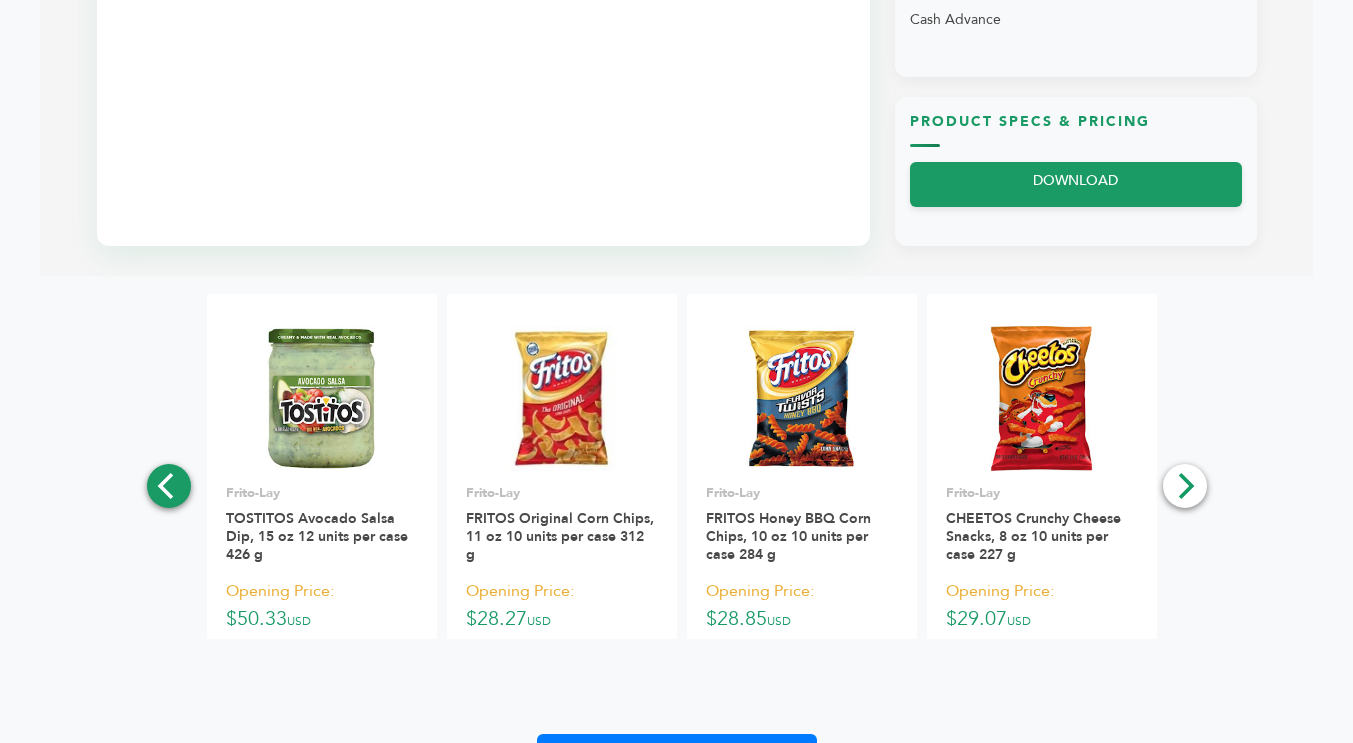 click at bounding box center [166, 486] 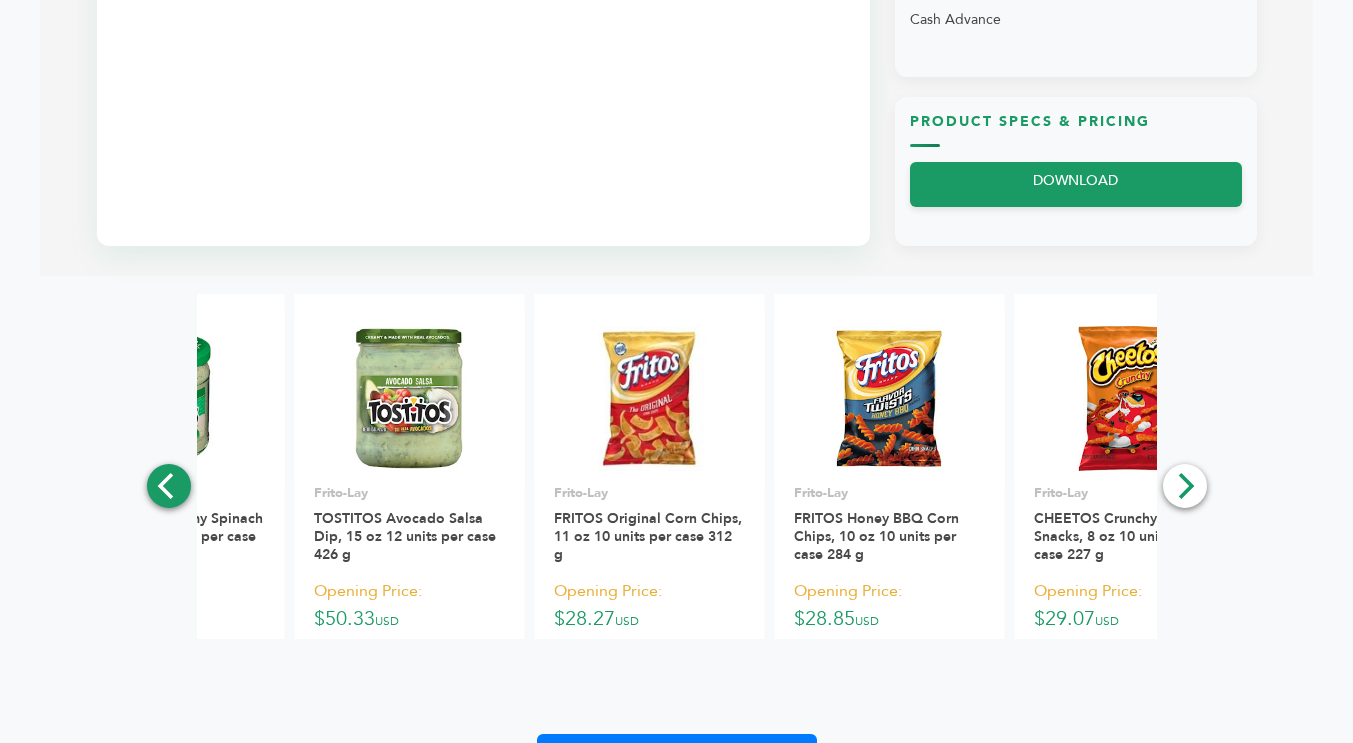 click at bounding box center (166, 486) 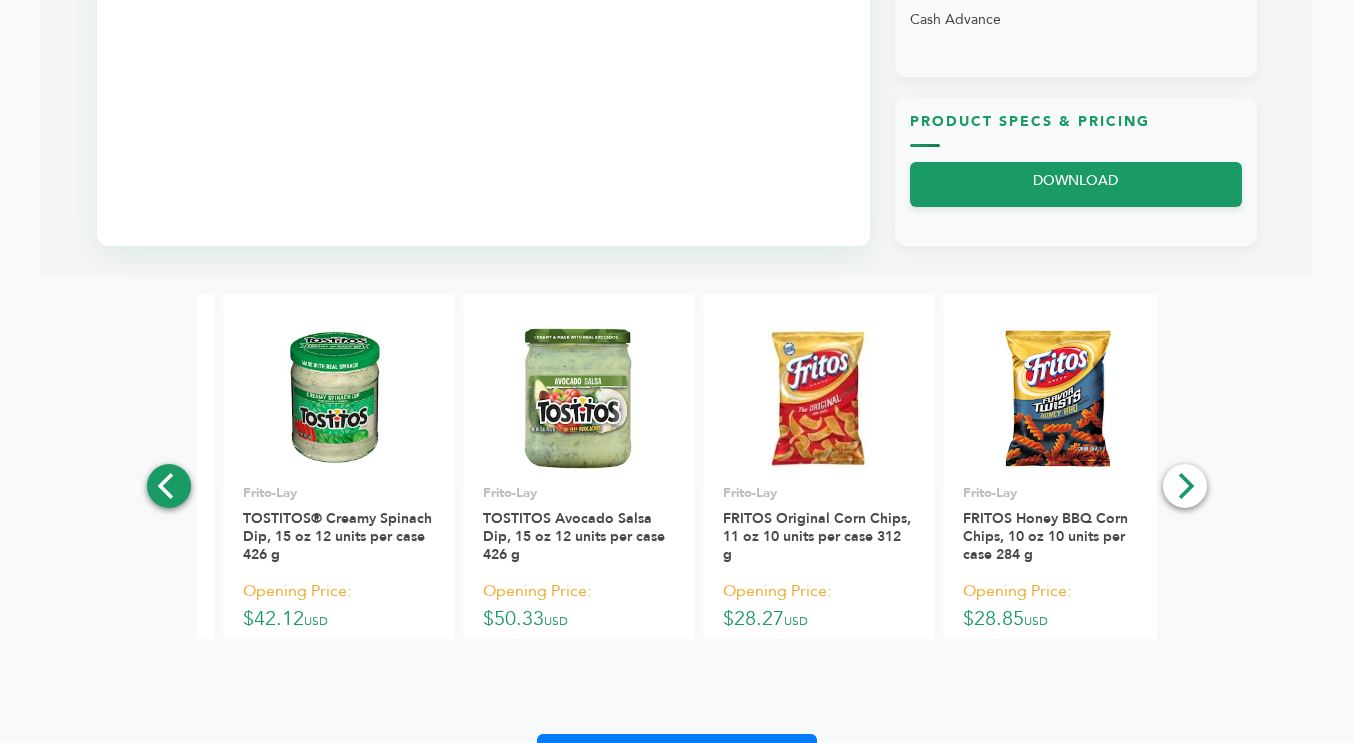click at bounding box center [166, 486] 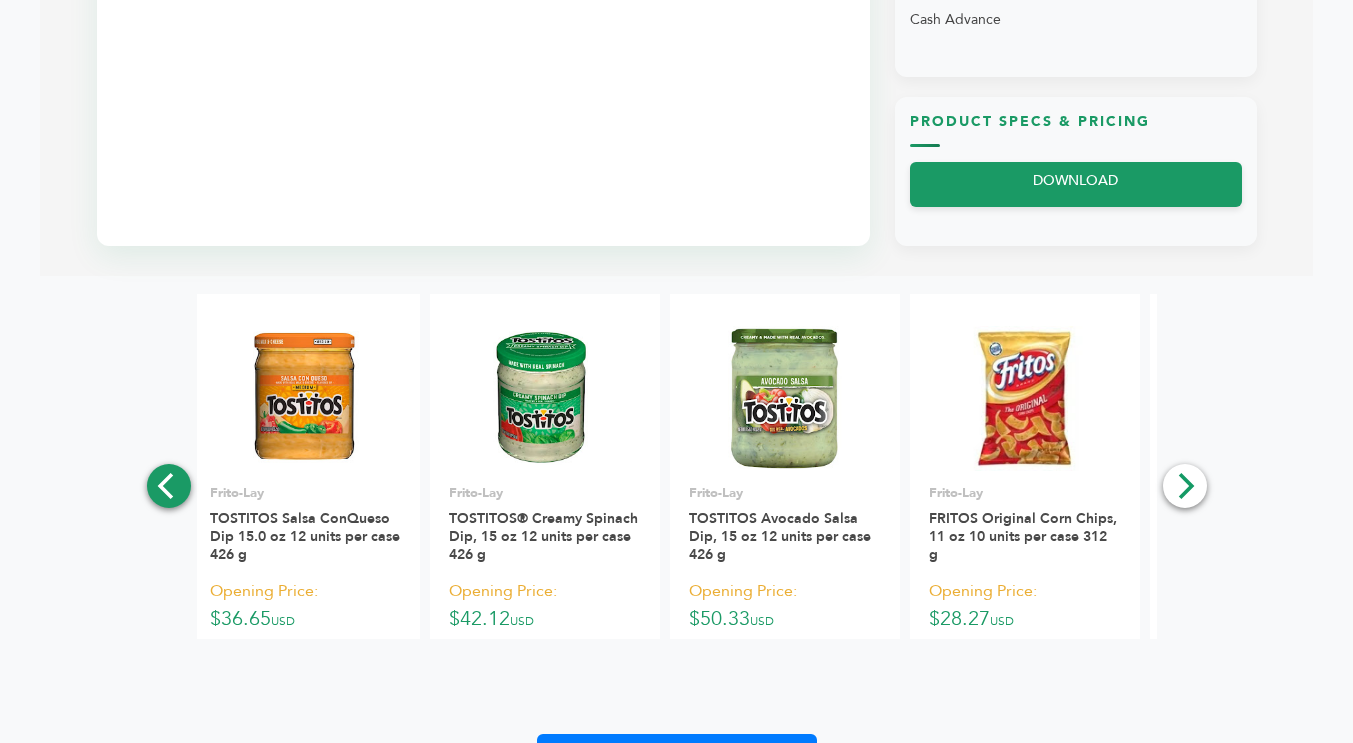 click at bounding box center [166, 486] 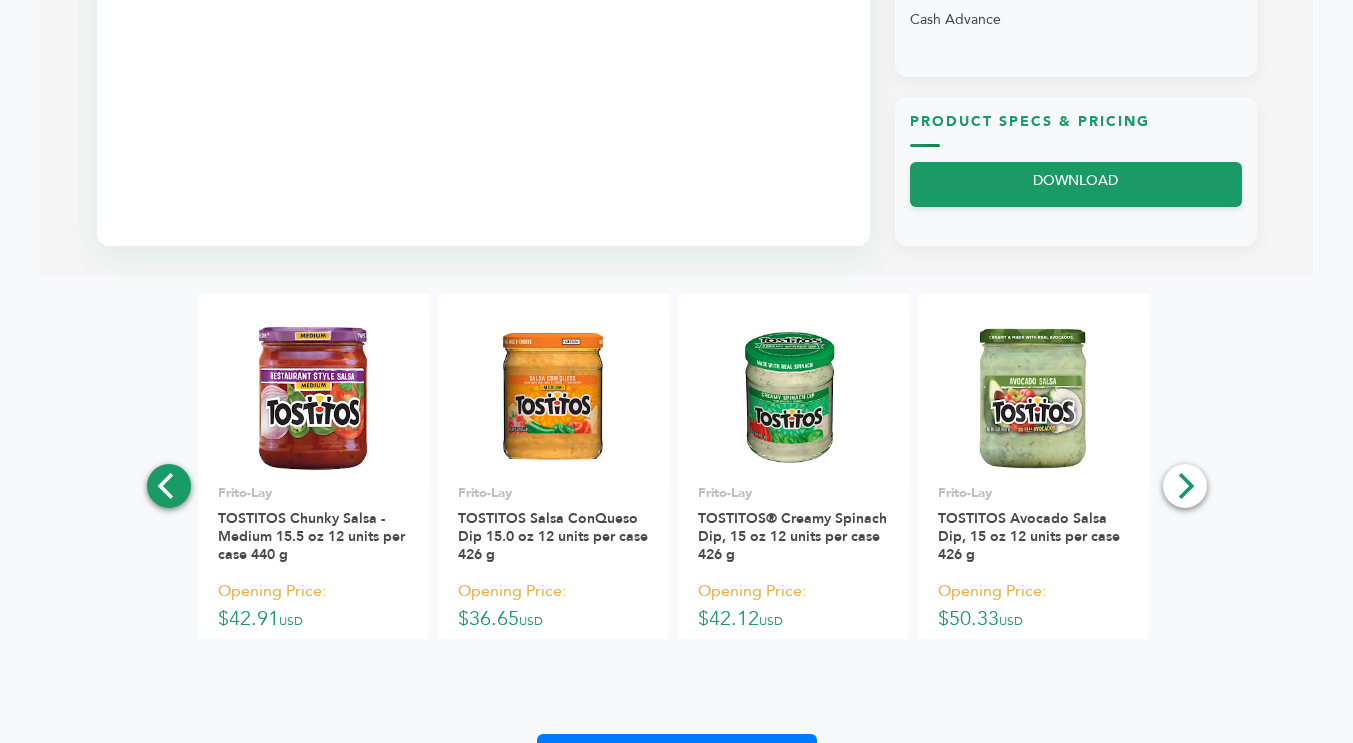 click at bounding box center (166, 486) 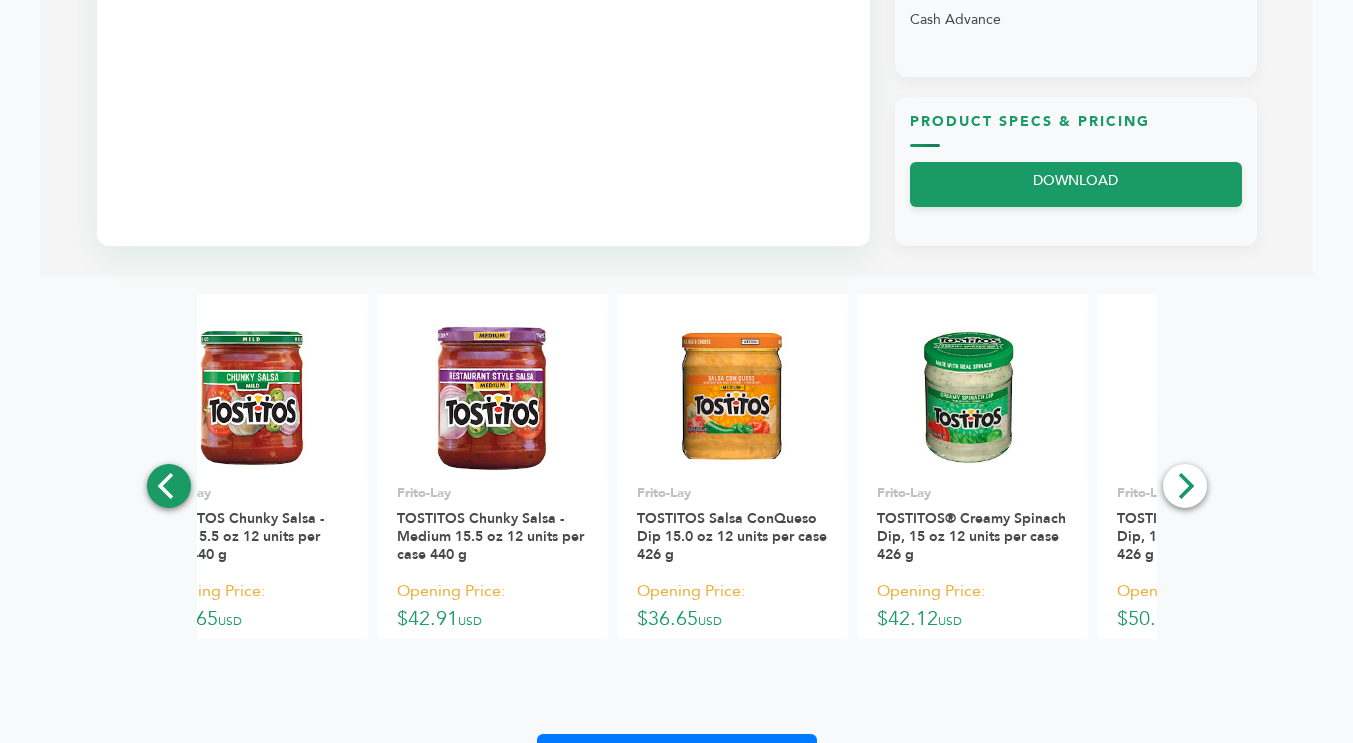 click at bounding box center (166, 486) 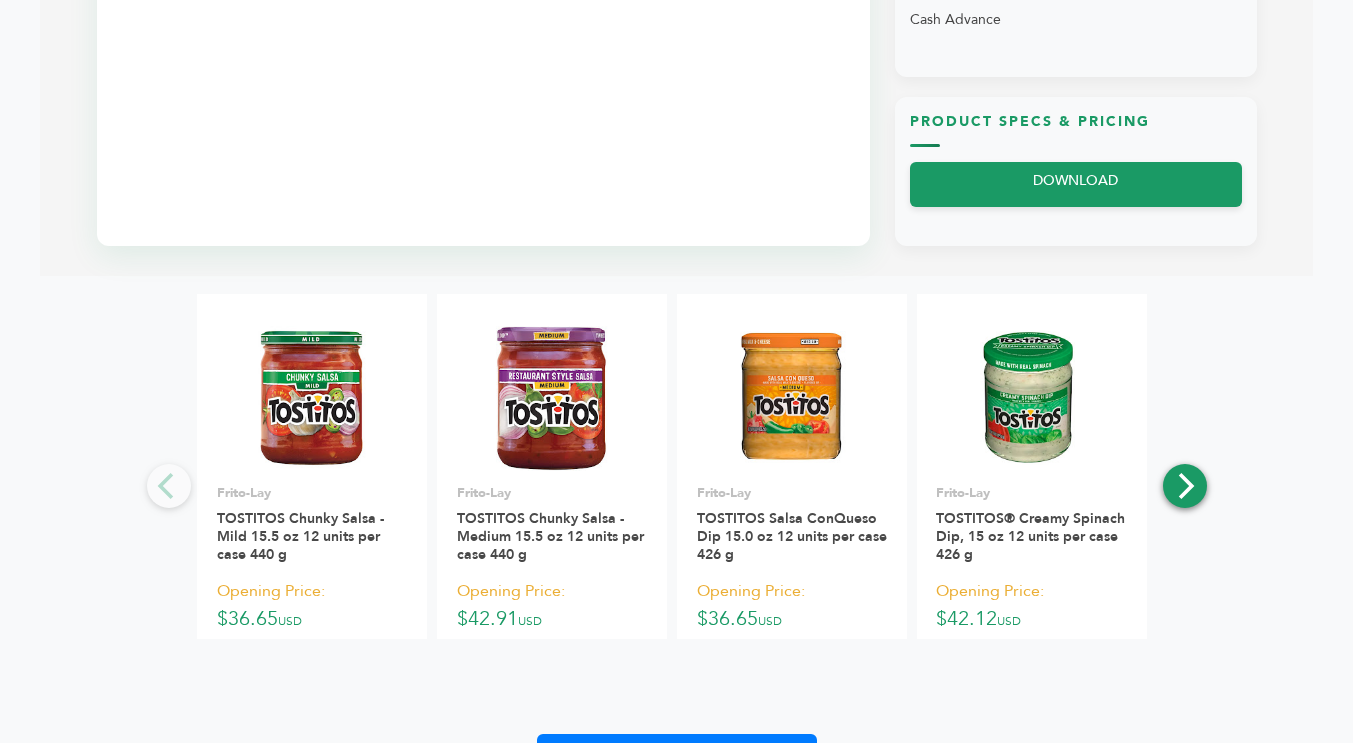 click at bounding box center (1187, 486) 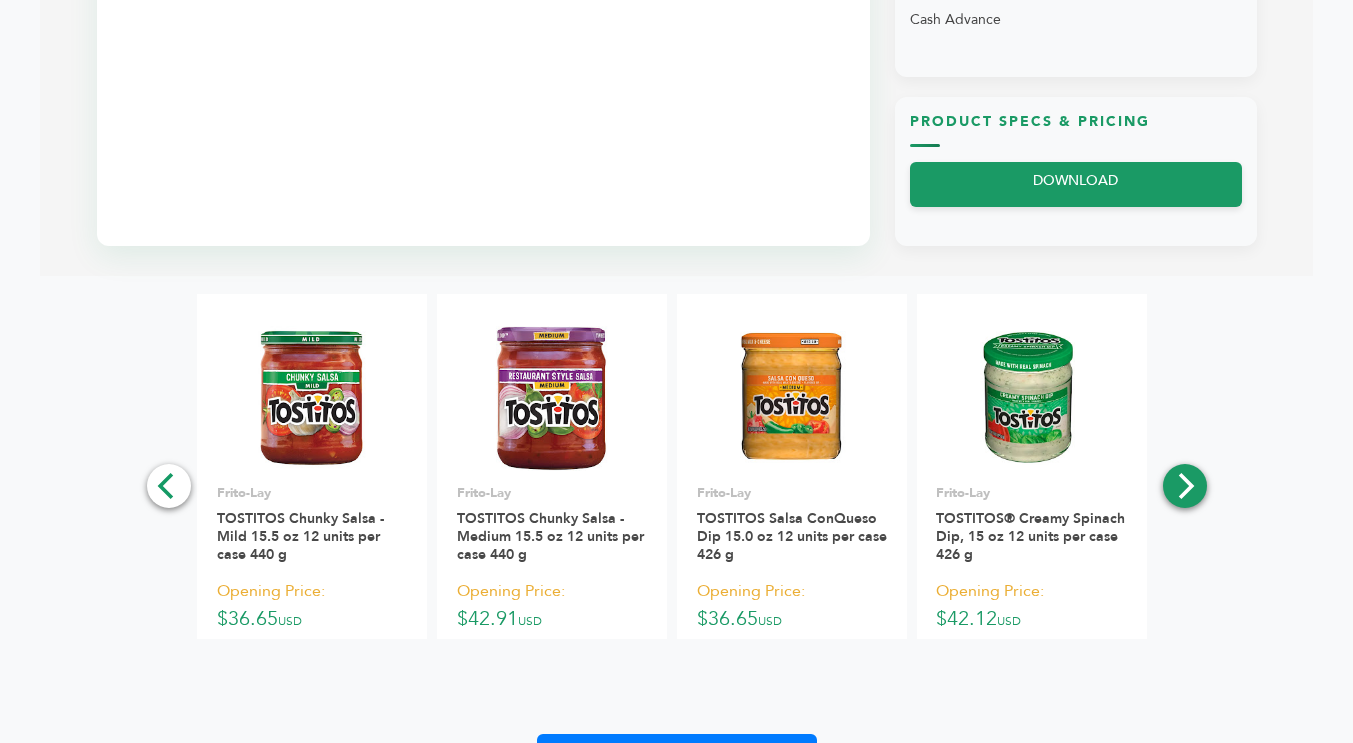 click at bounding box center [1187, 486] 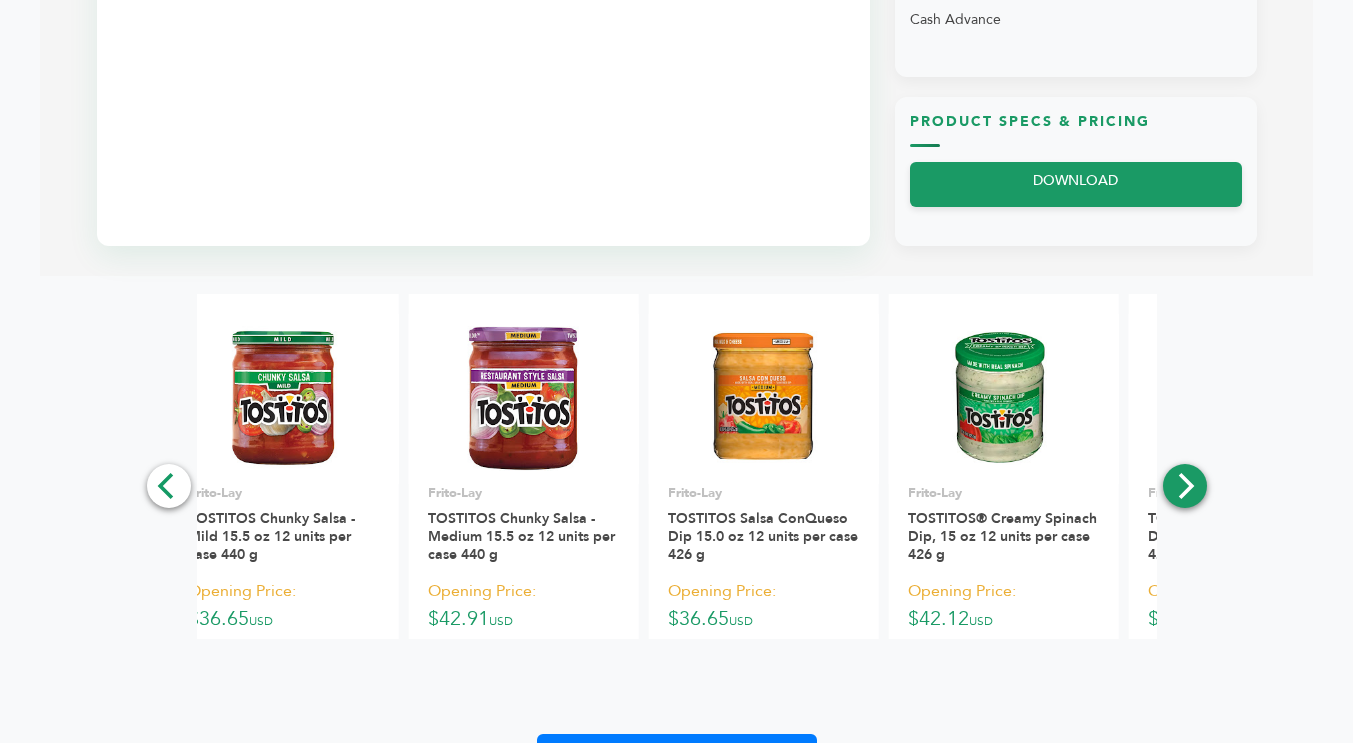 click at bounding box center (1187, 486) 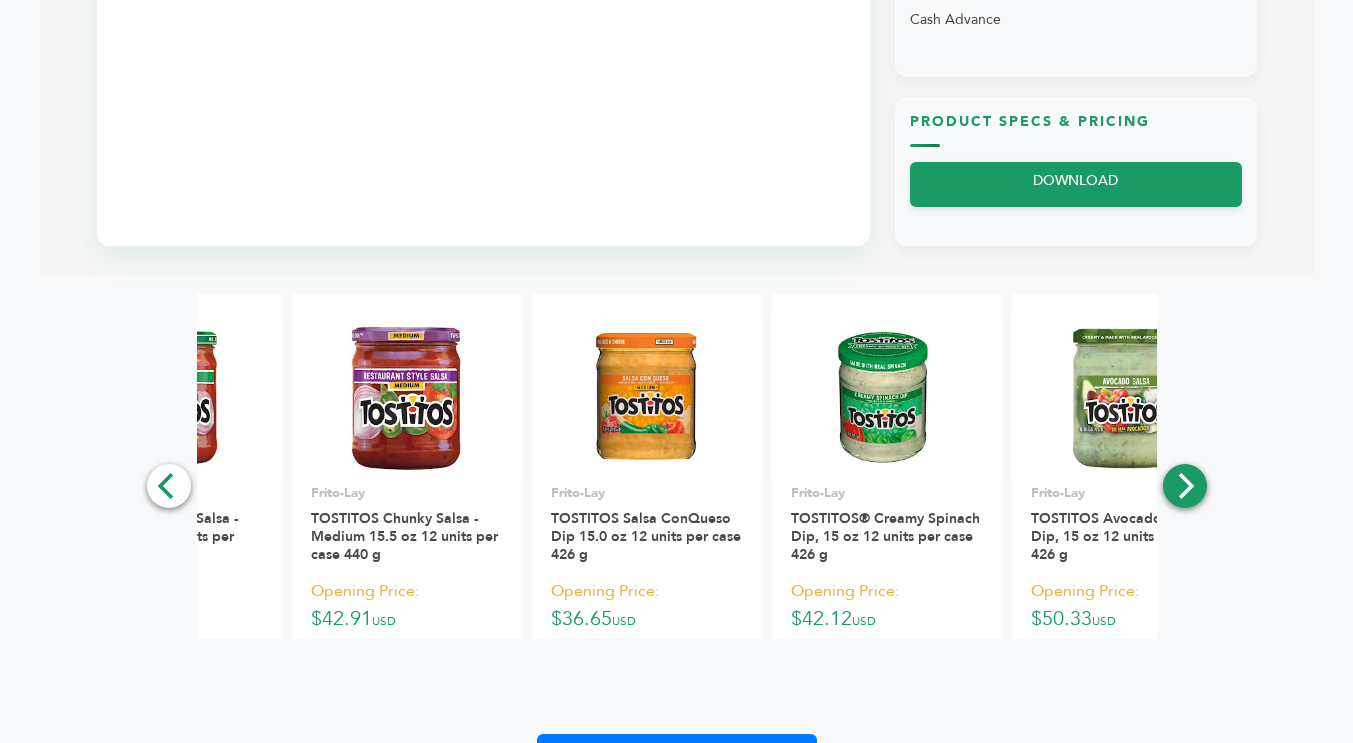 click at bounding box center [1187, 486] 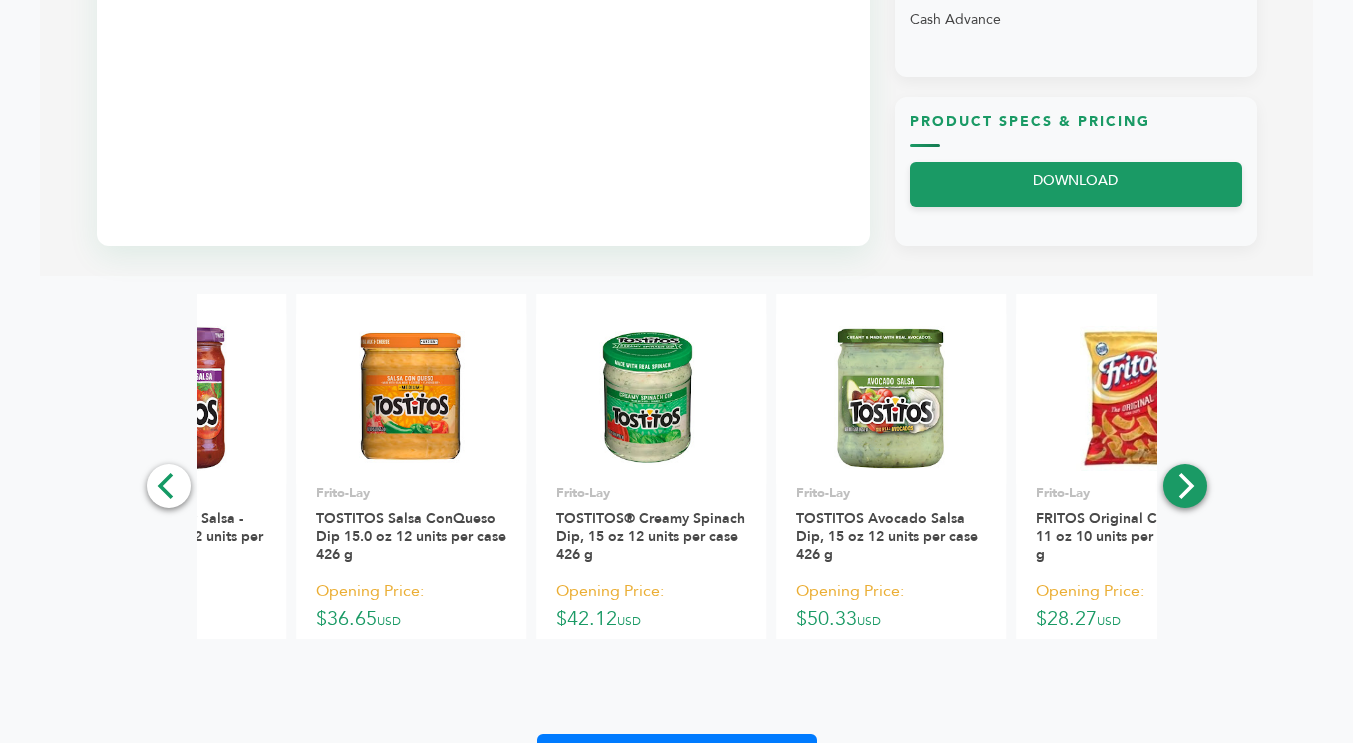 click at bounding box center (1187, 486) 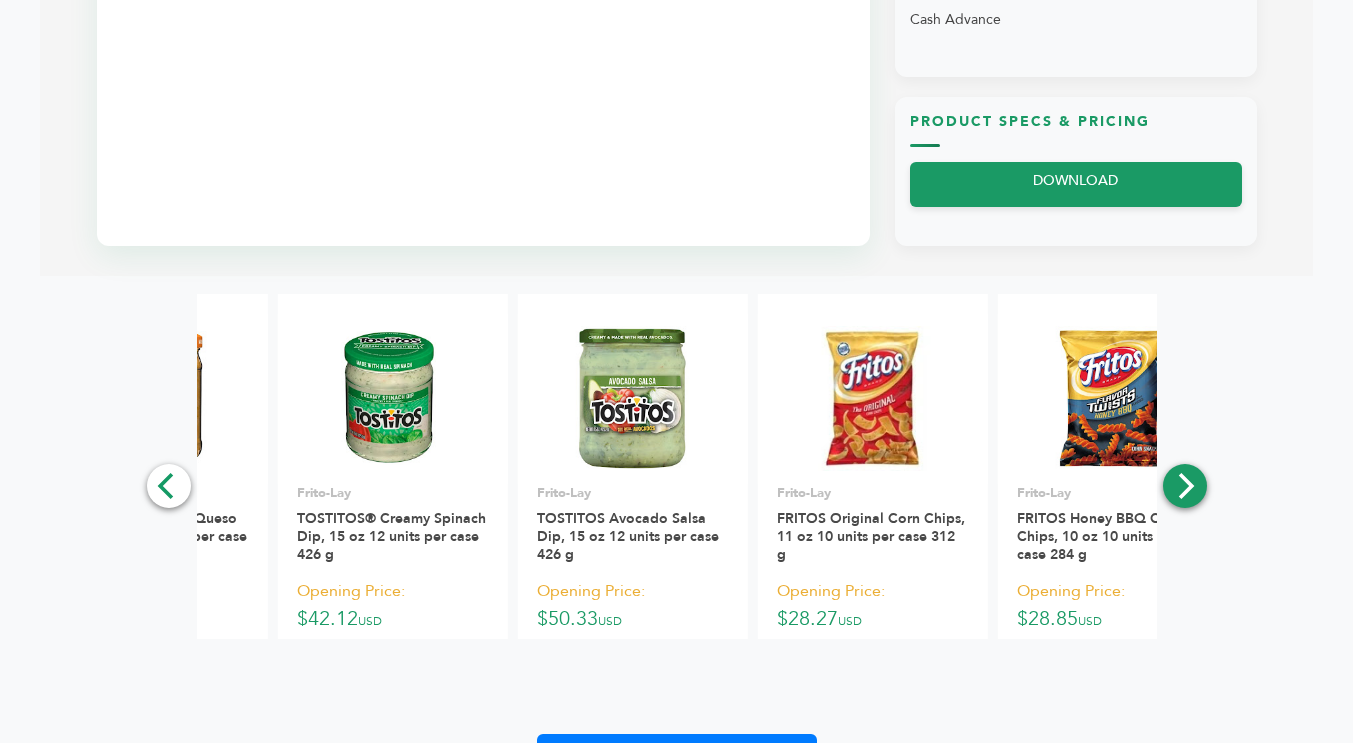 click at bounding box center (1187, 486) 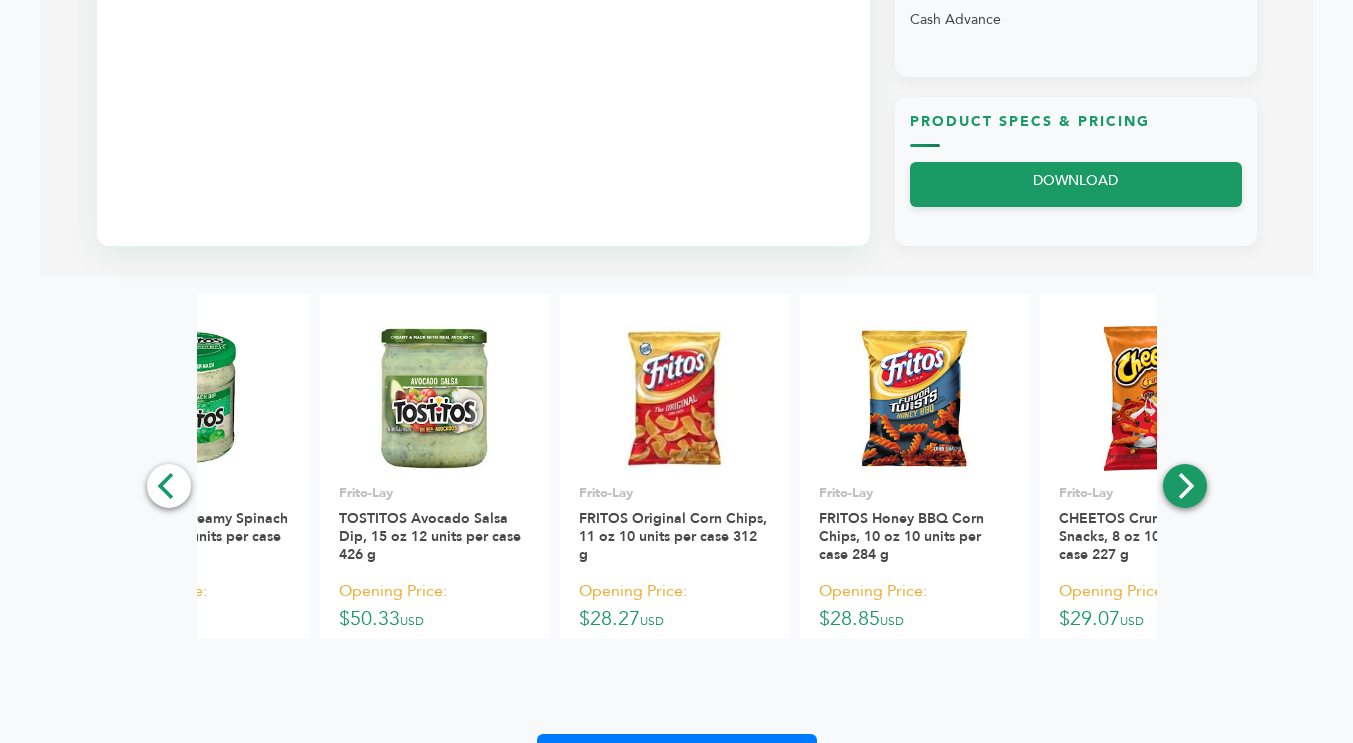 click at bounding box center [1187, 486] 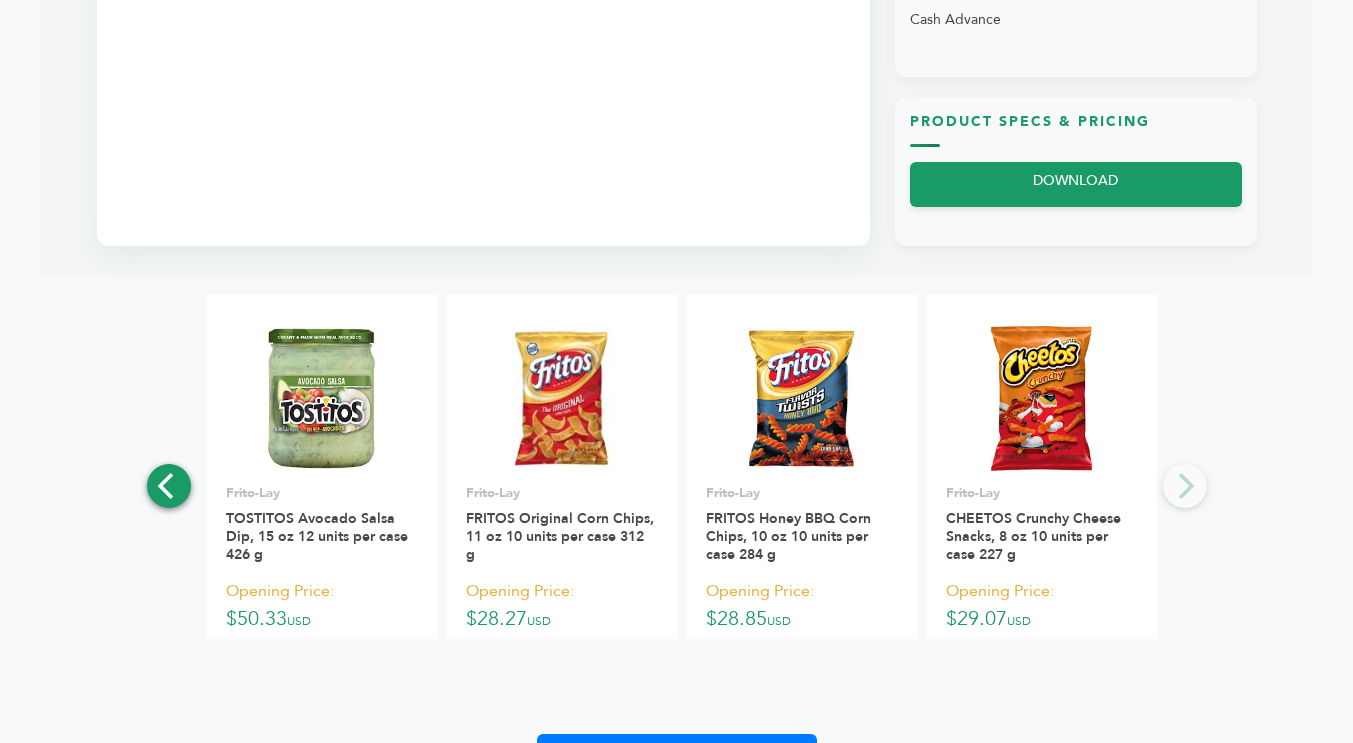click at bounding box center [166, 486] 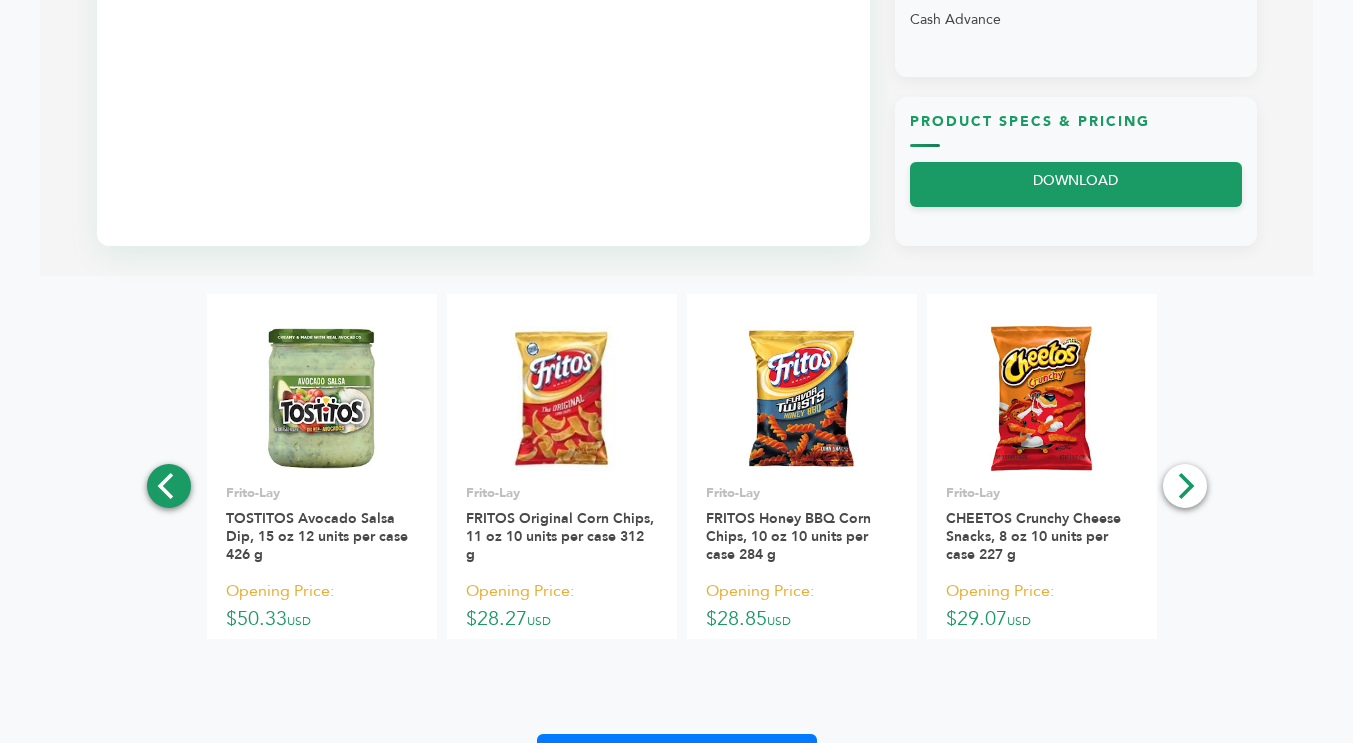 click at bounding box center (166, 486) 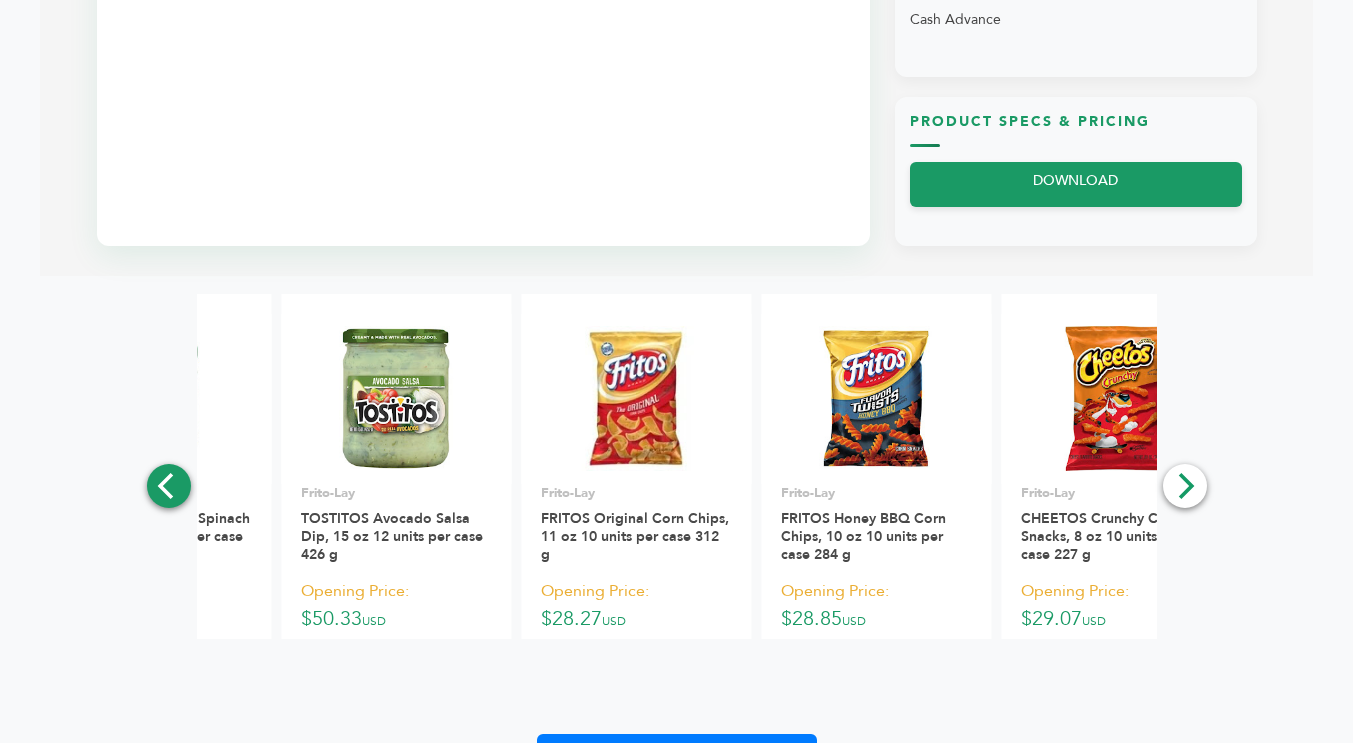 click at bounding box center [166, 486] 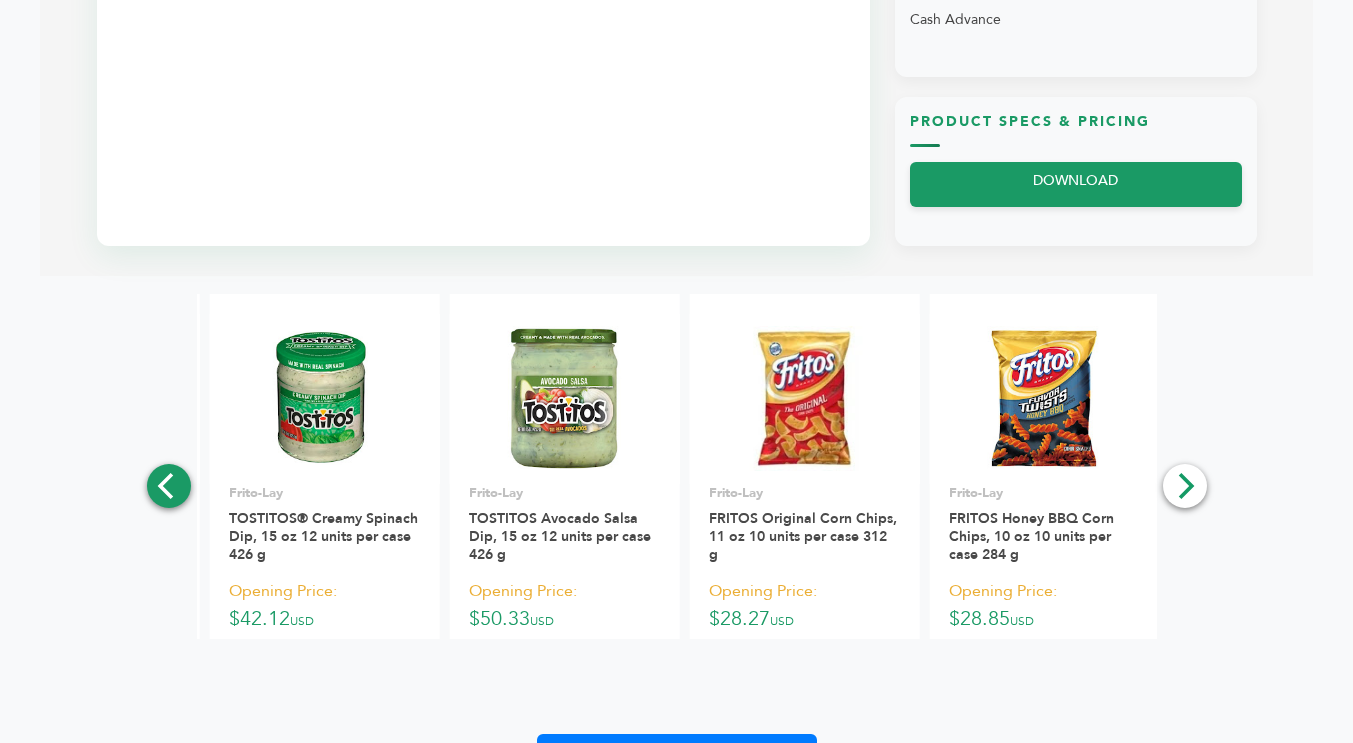 click at bounding box center [166, 486] 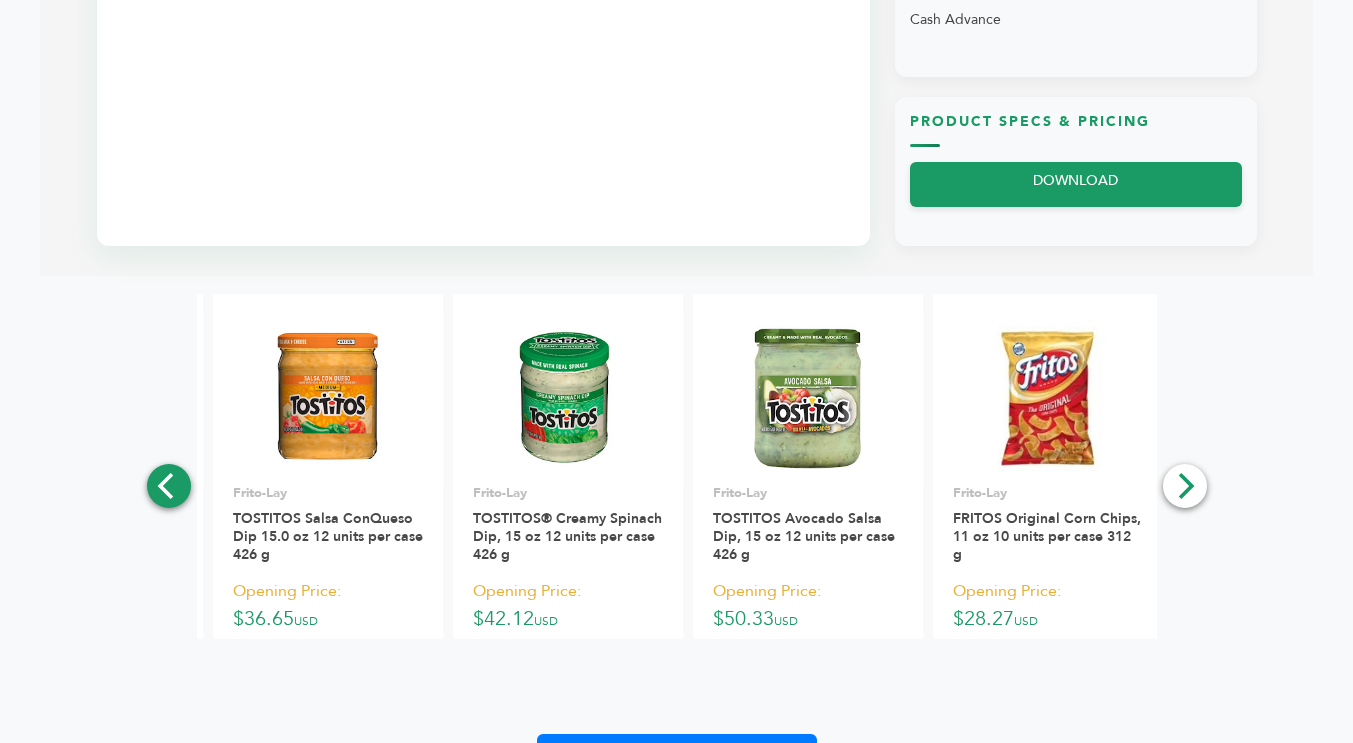 click at bounding box center [166, 486] 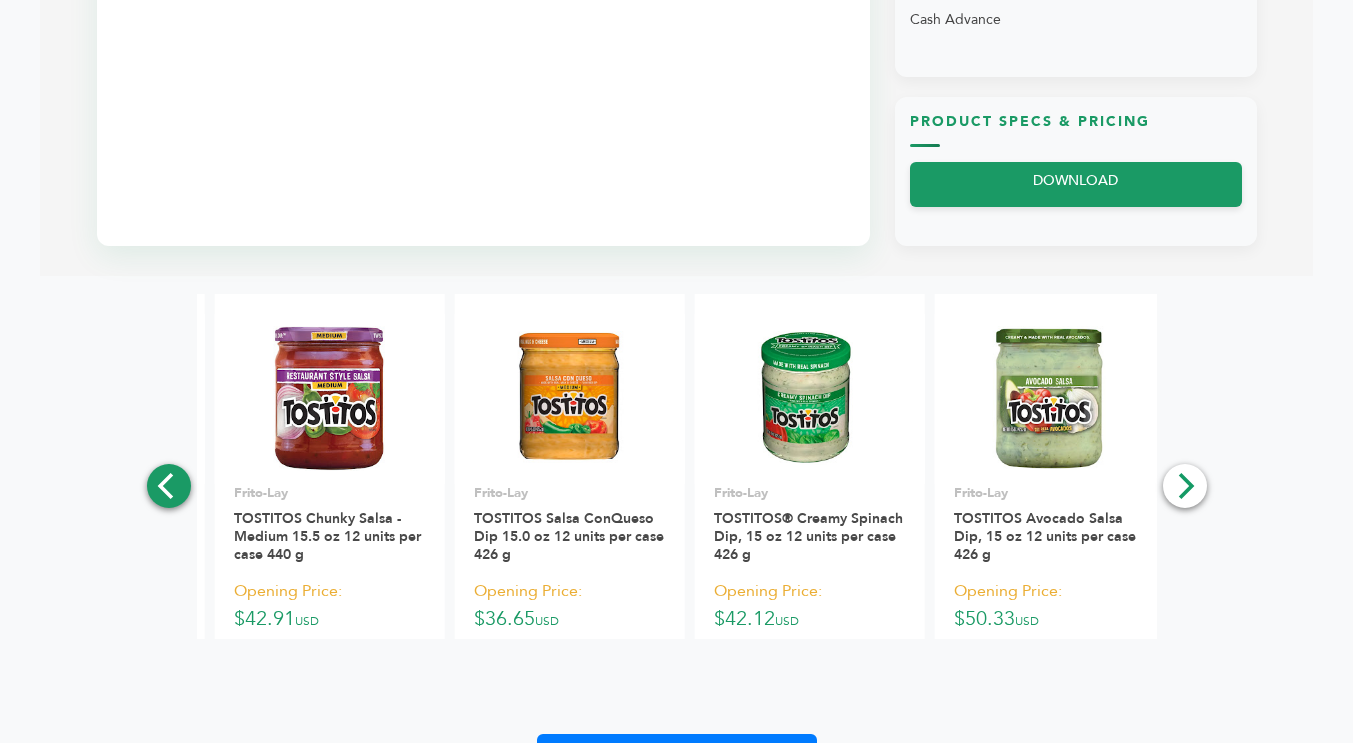 click at bounding box center [166, 486] 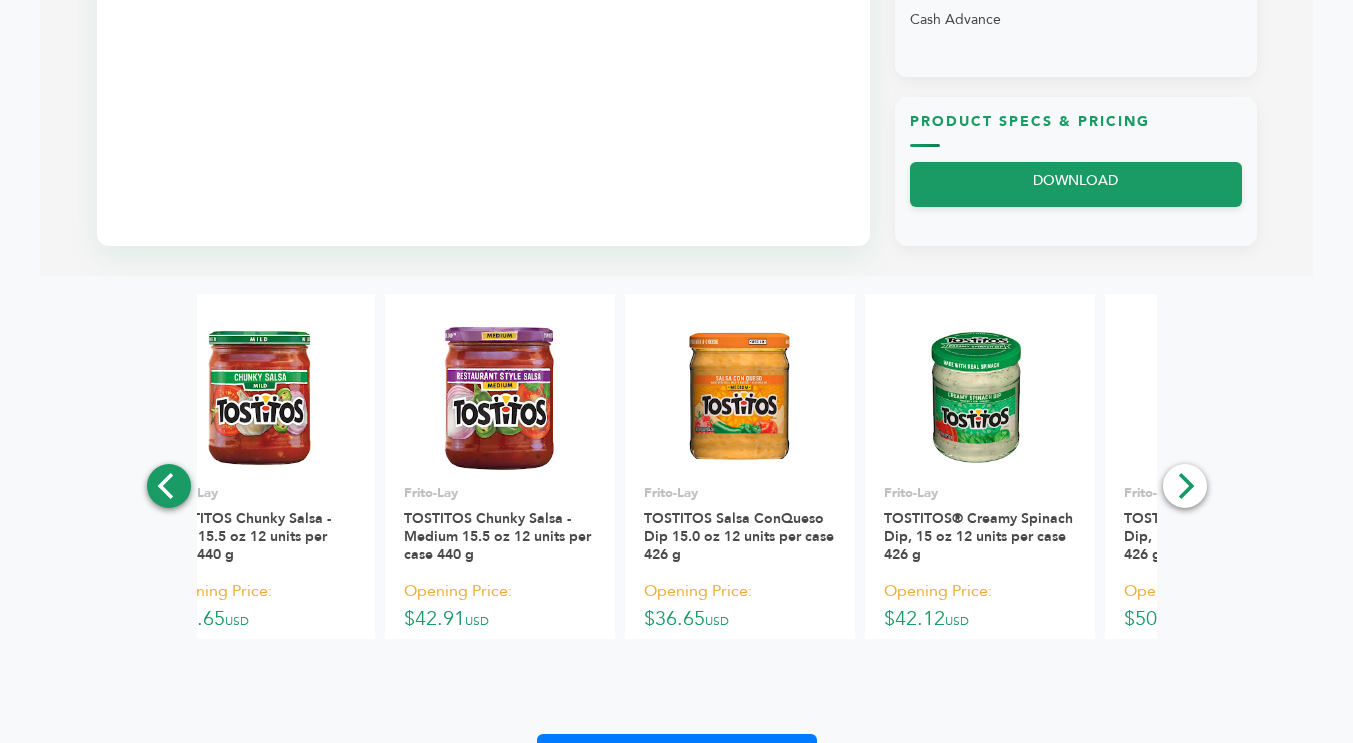 click at bounding box center [166, 486] 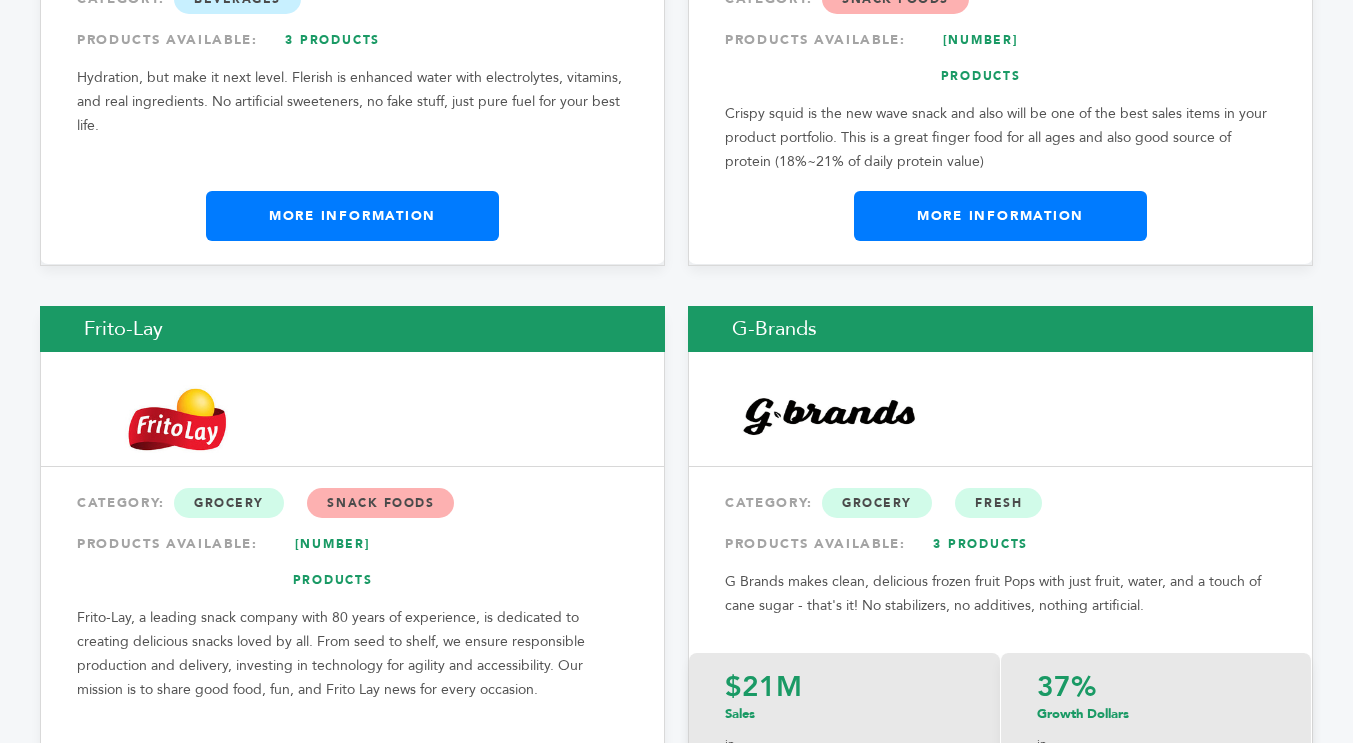 scroll, scrollTop: 12300, scrollLeft: 0, axis: vertical 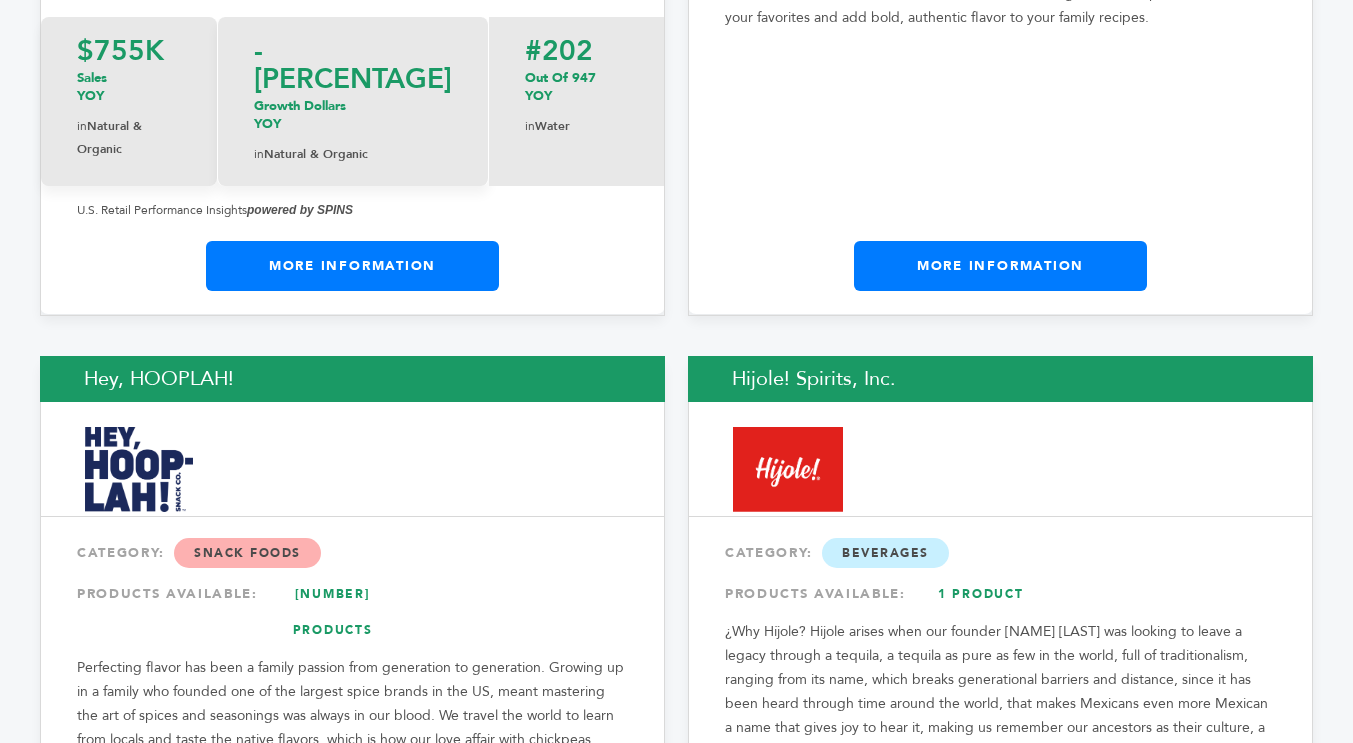 click on "More Information" at bounding box center [1000, 962] 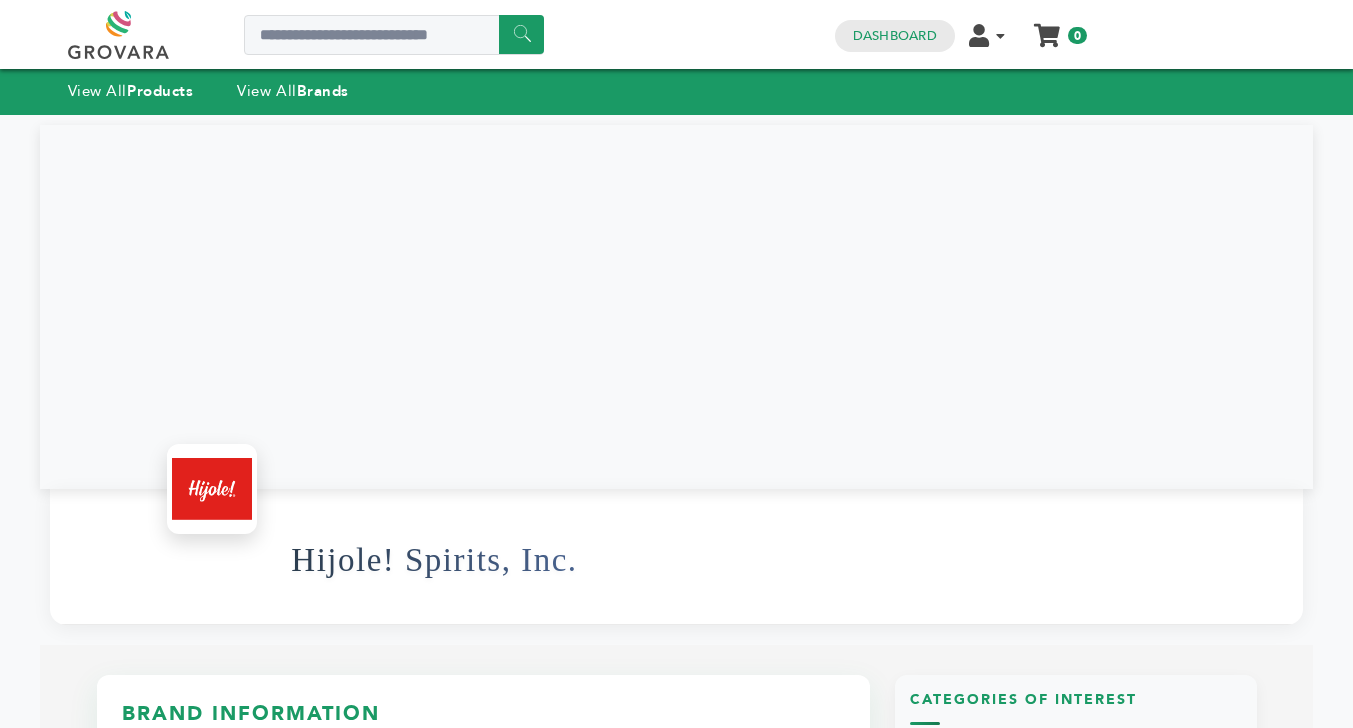 scroll, scrollTop: 0, scrollLeft: 0, axis: both 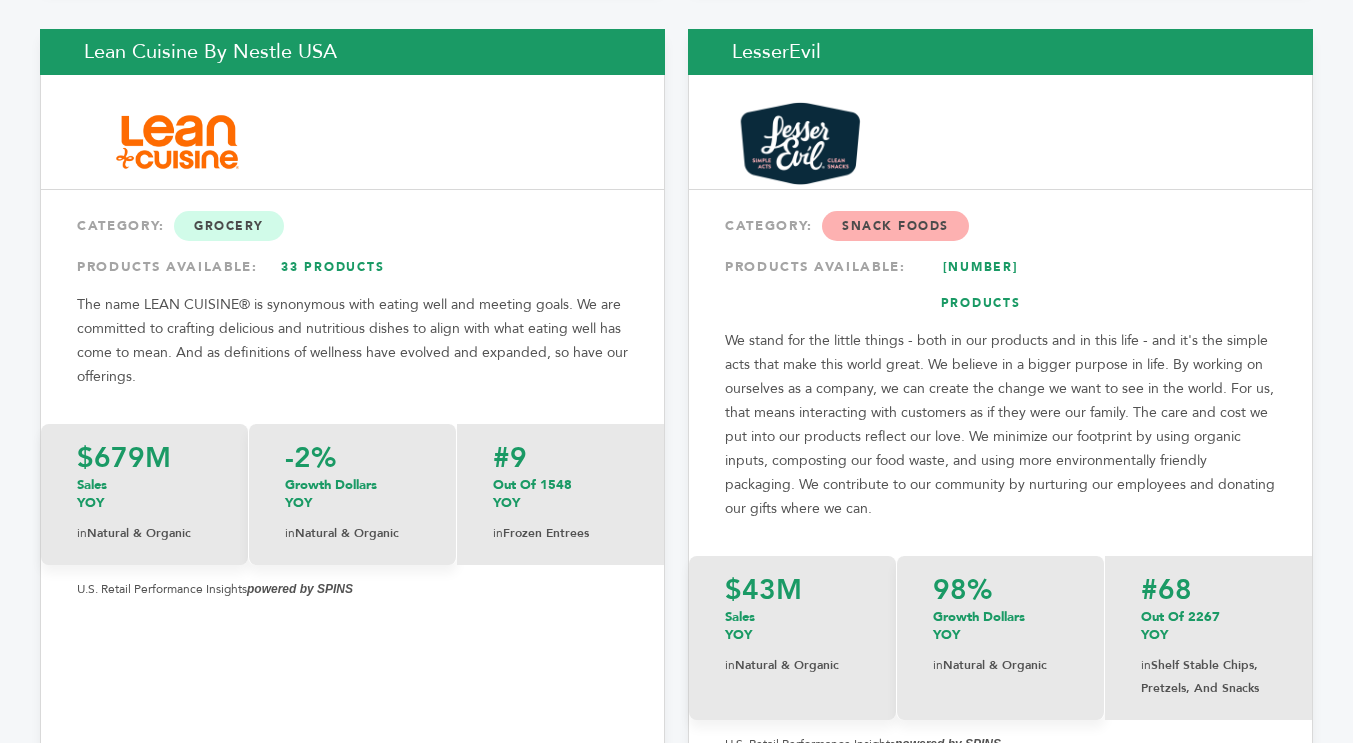 click on "More Information" at bounding box center (1000, 800) 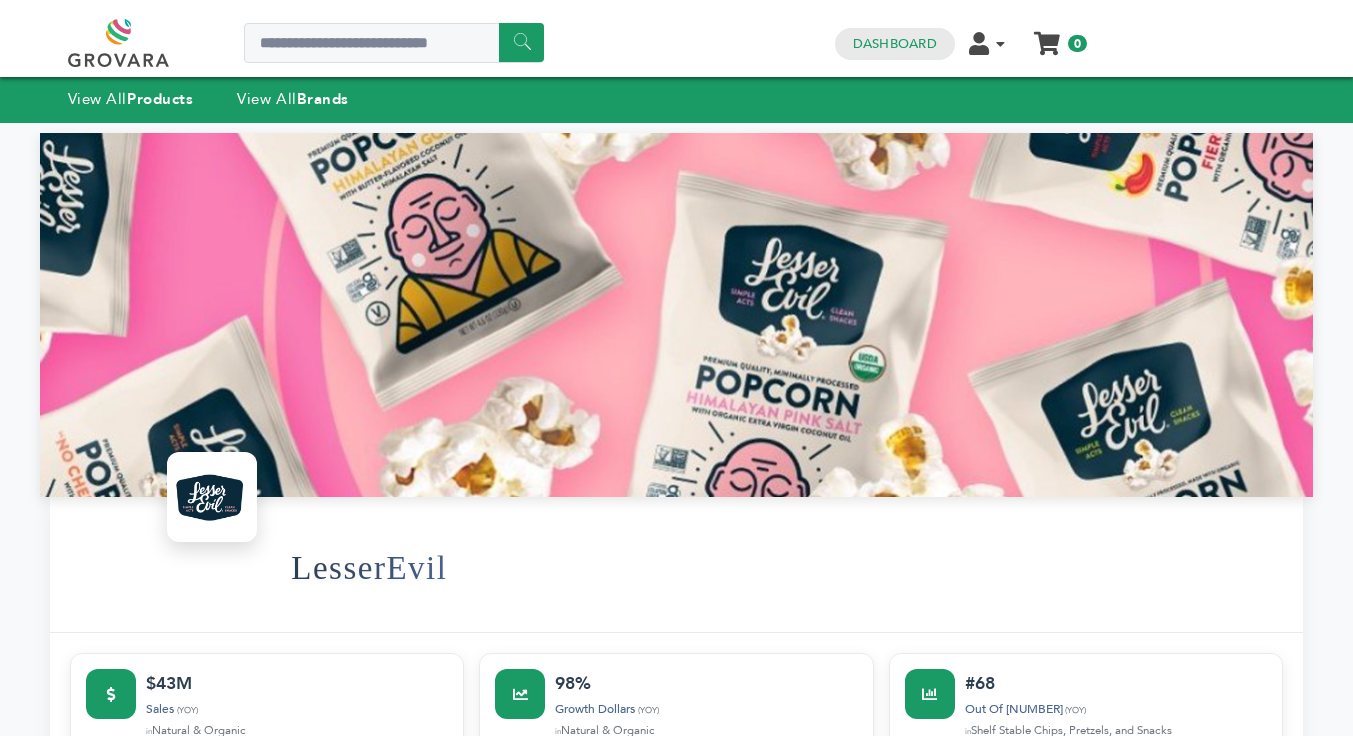 scroll, scrollTop: 0, scrollLeft: 0, axis: both 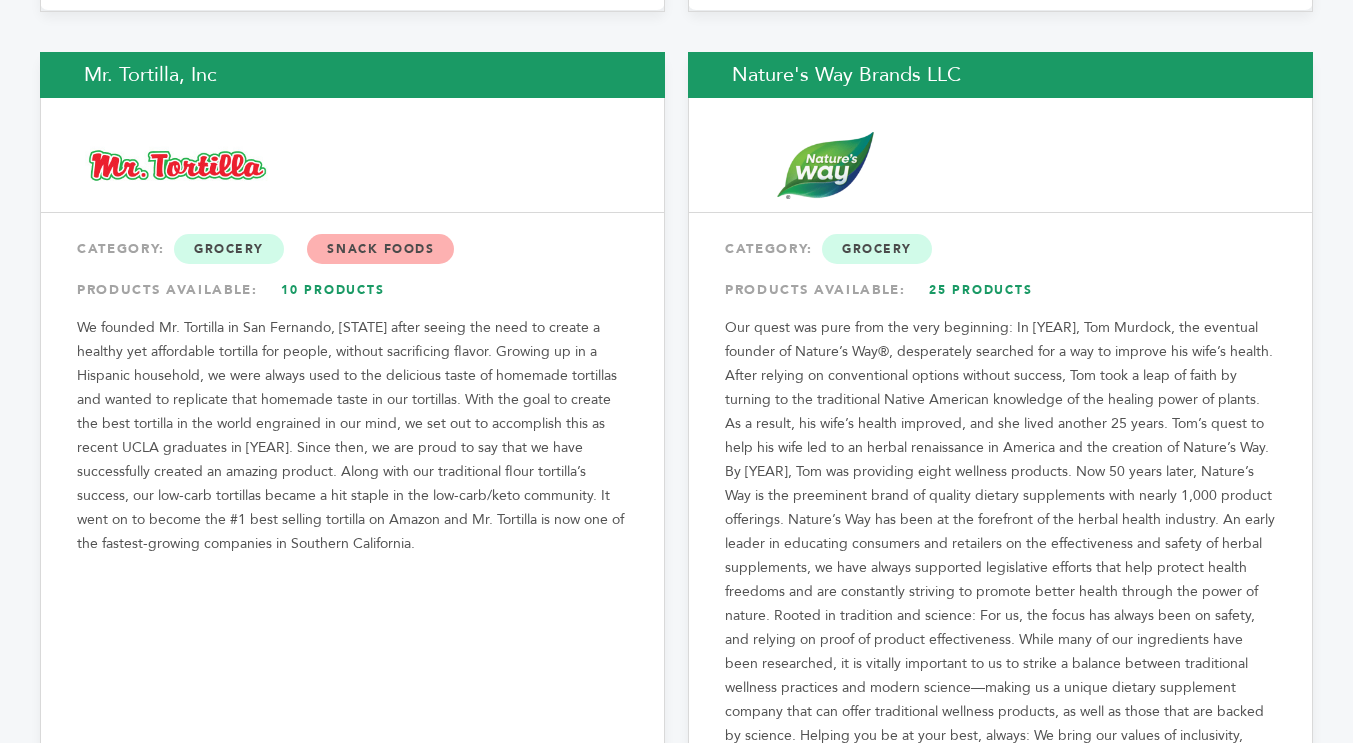 click on "More Information" at bounding box center (1000, 934) 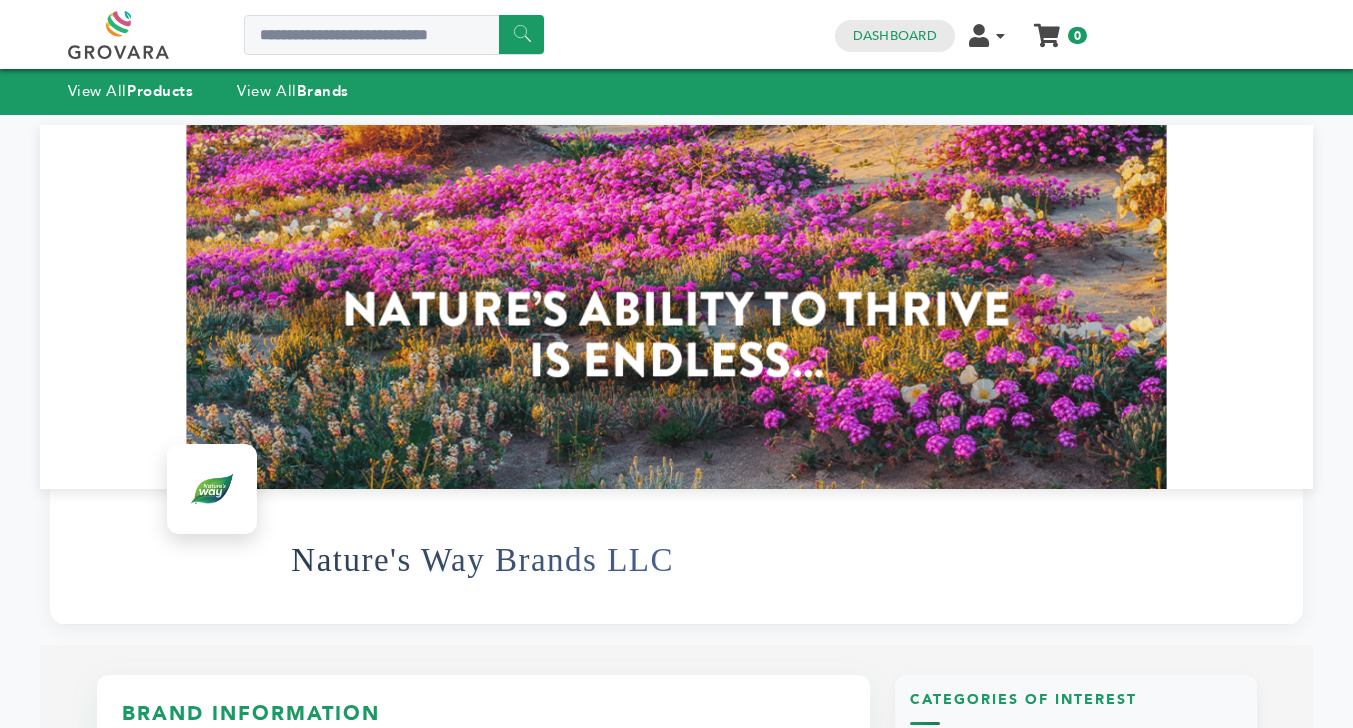 scroll, scrollTop: 0, scrollLeft: 0, axis: both 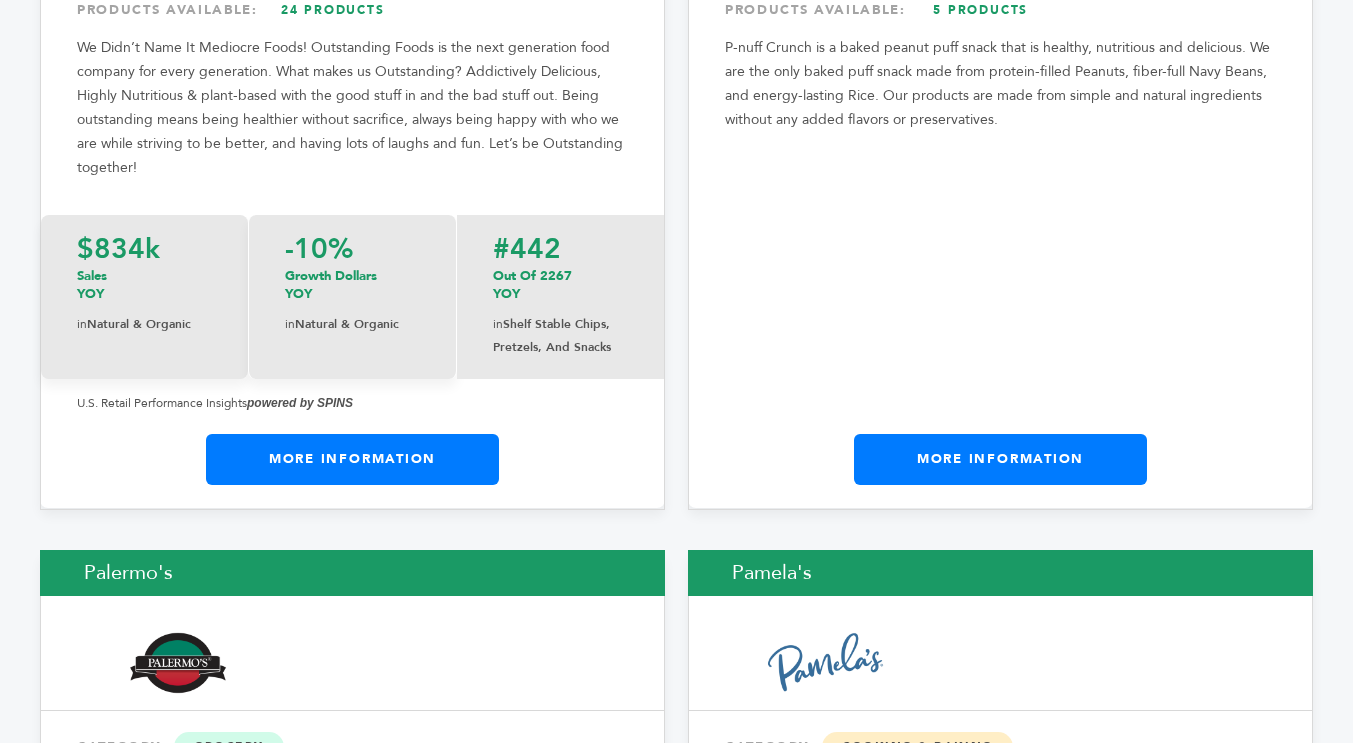 click on "More Information" at bounding box center [352, 459] 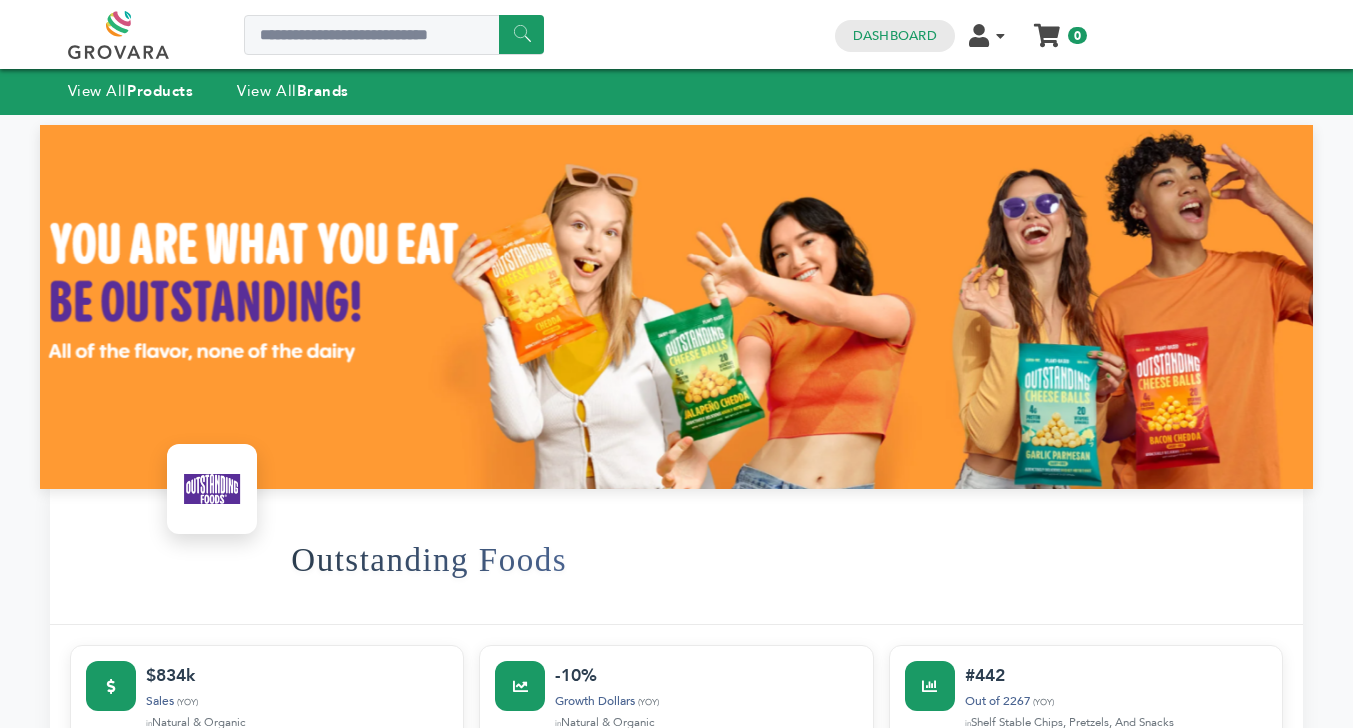 scroll, scrollTop: 0, scrollLeft: 0, axis: both 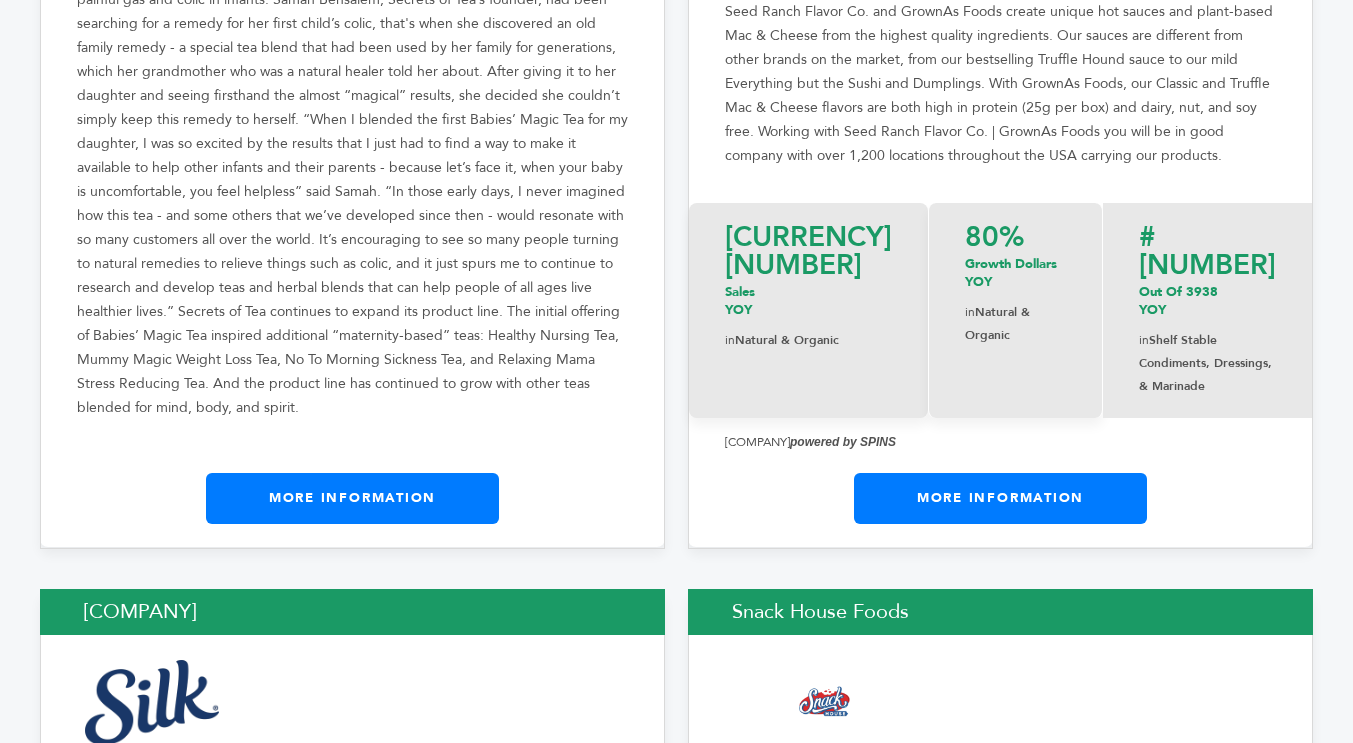click on "More Information" at bounding box center [352, 1280] 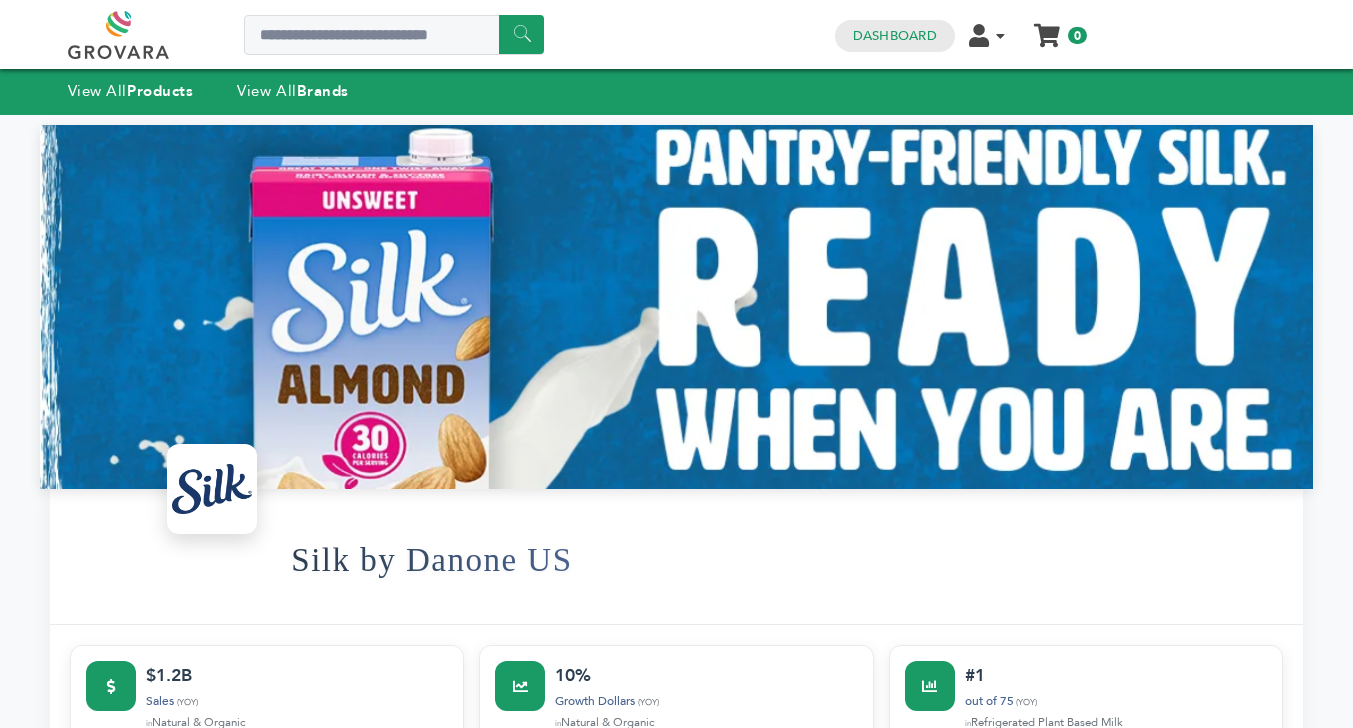 scroll, scrollTop: 0, scrollLeft: 0, axis: both 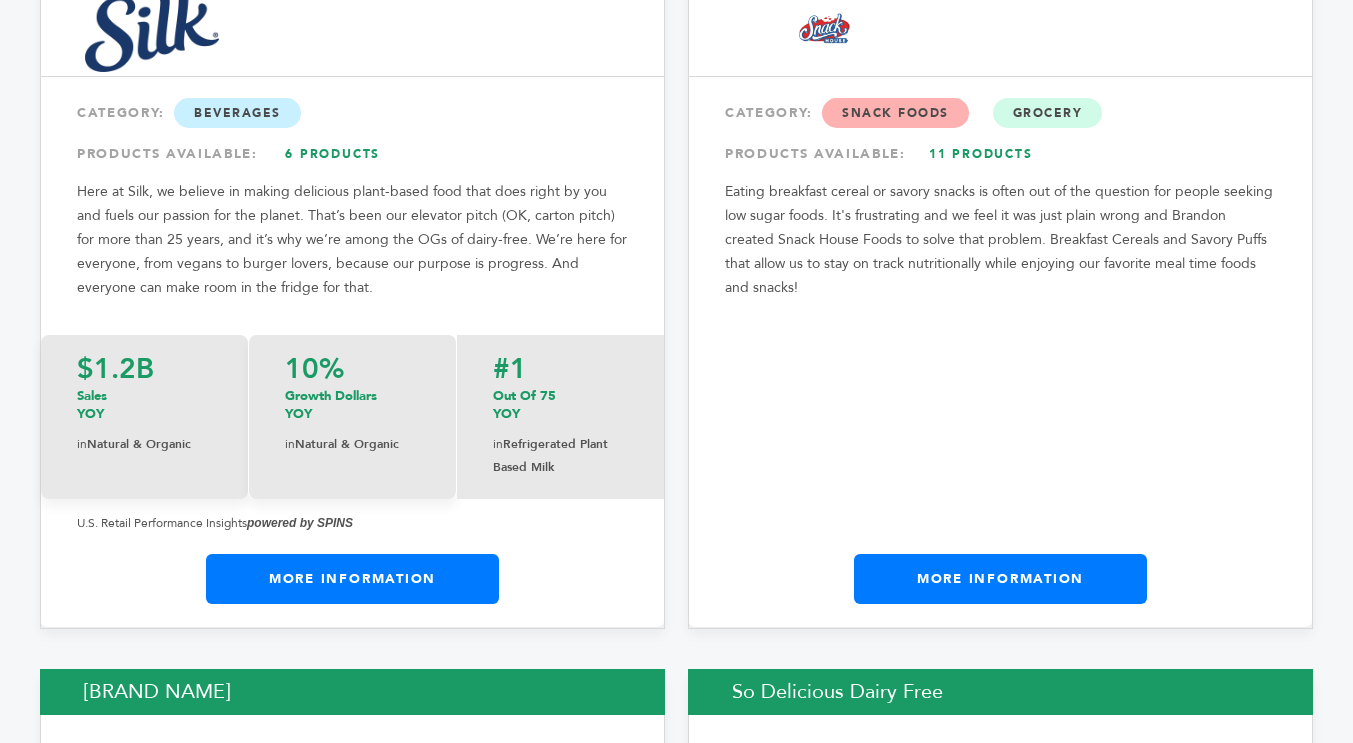 click on "More Information" at bounding box center [1000, 579] 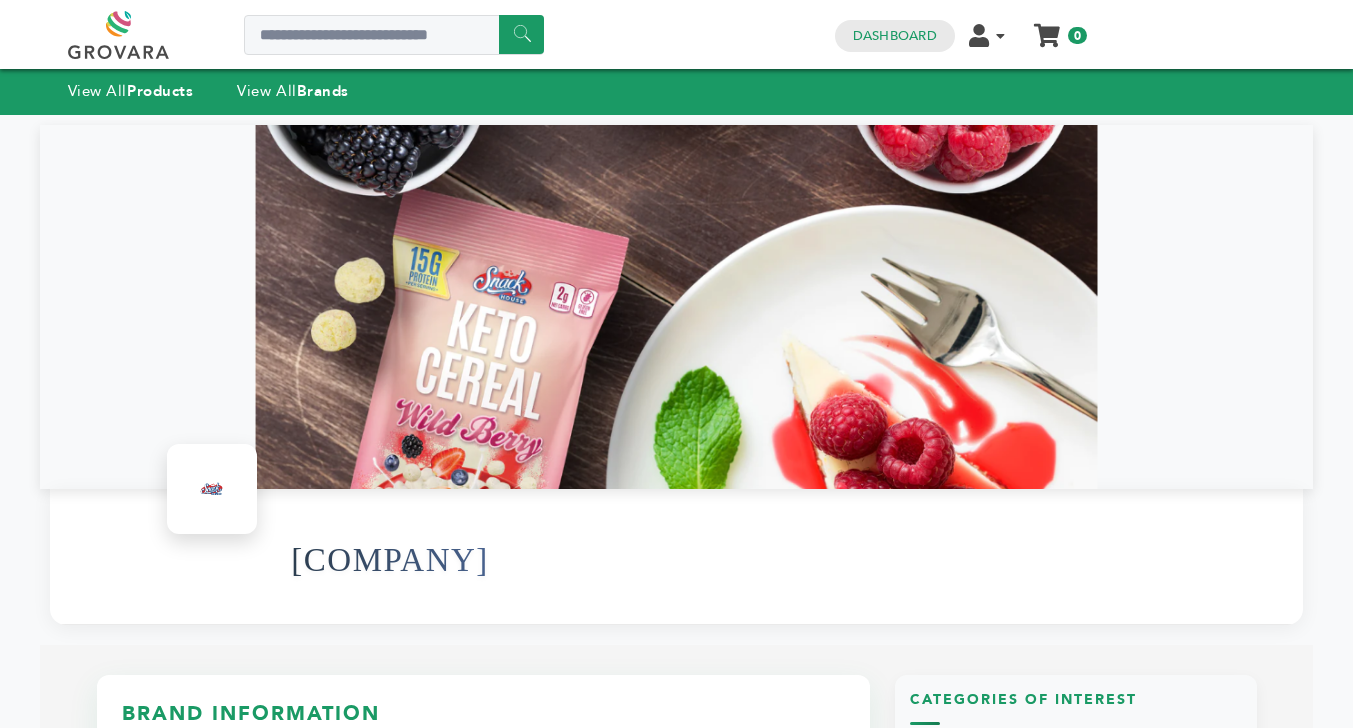 scroll, scrollTop: 0, scrollLeft: 0, axis: both 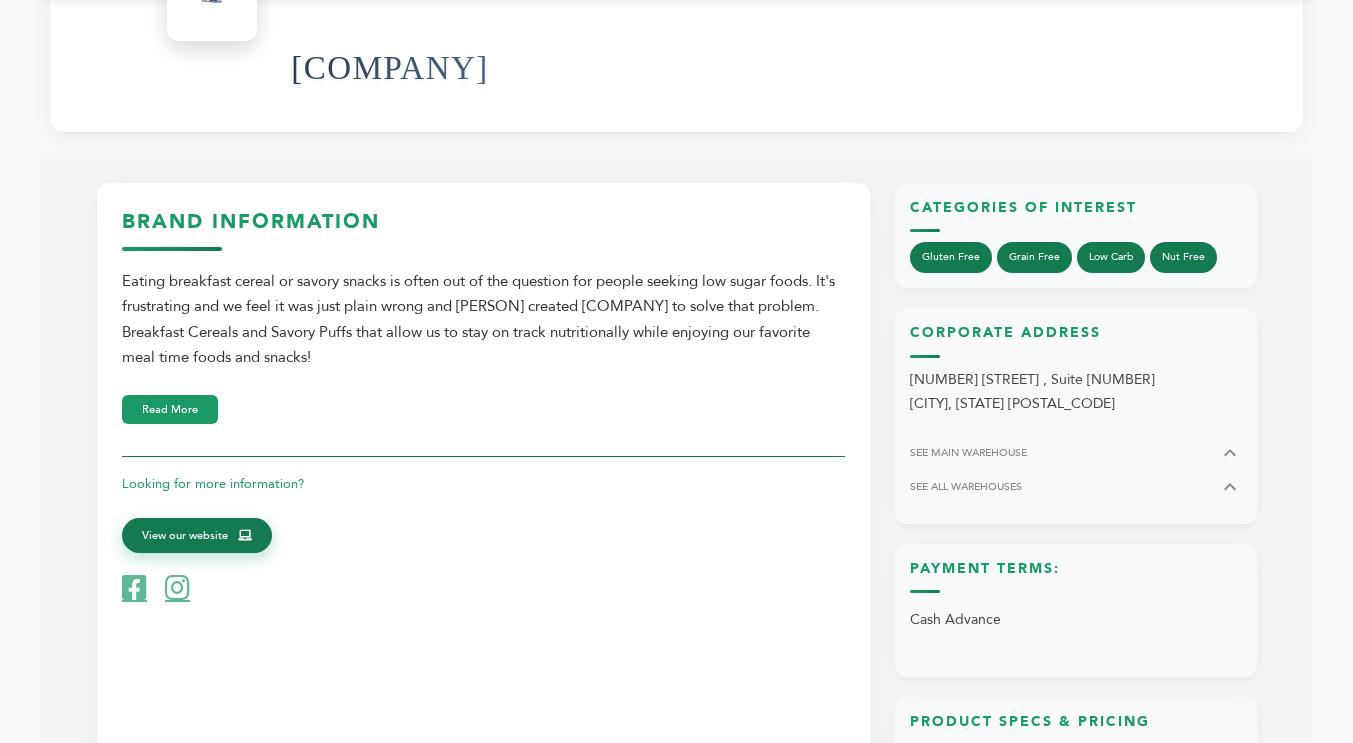 click on "View our website" at bounding box center [185, 536] 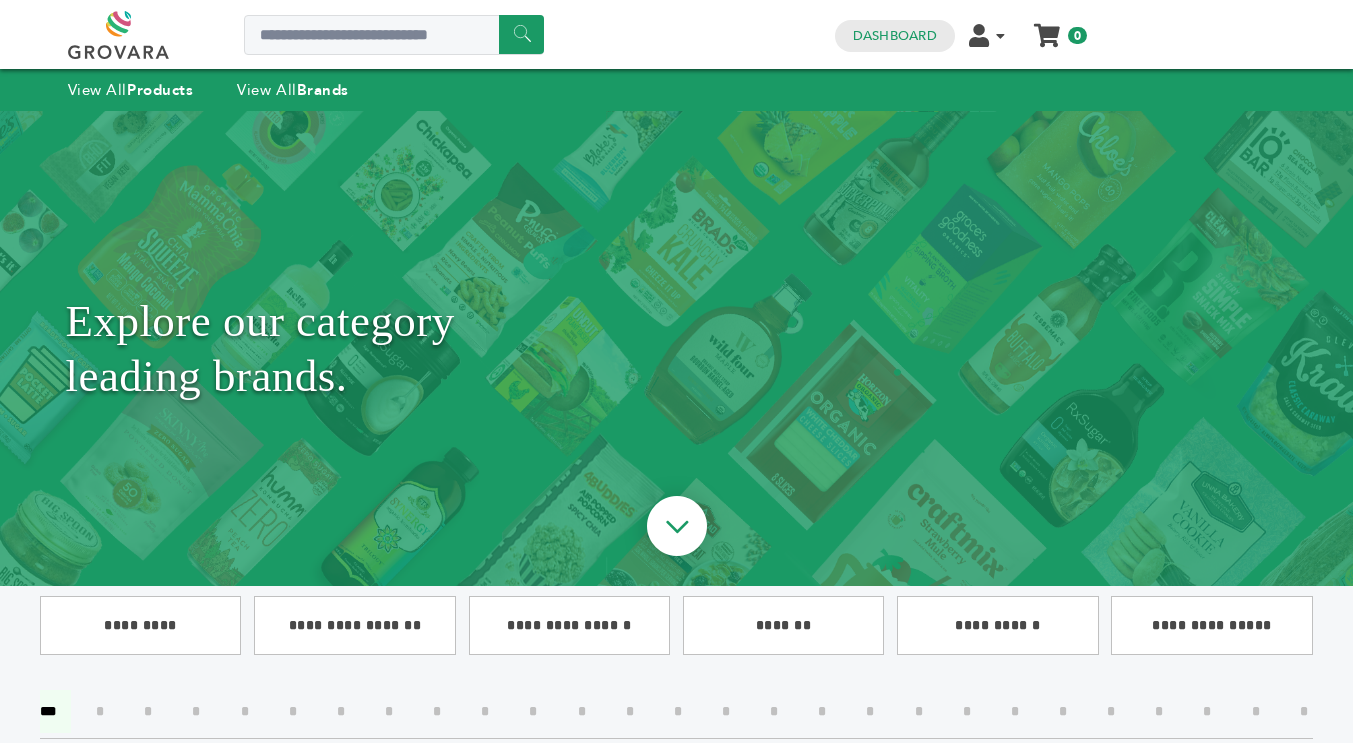 scroll, scrollTop: 31206, scrollLeft: 0, axis: vertical 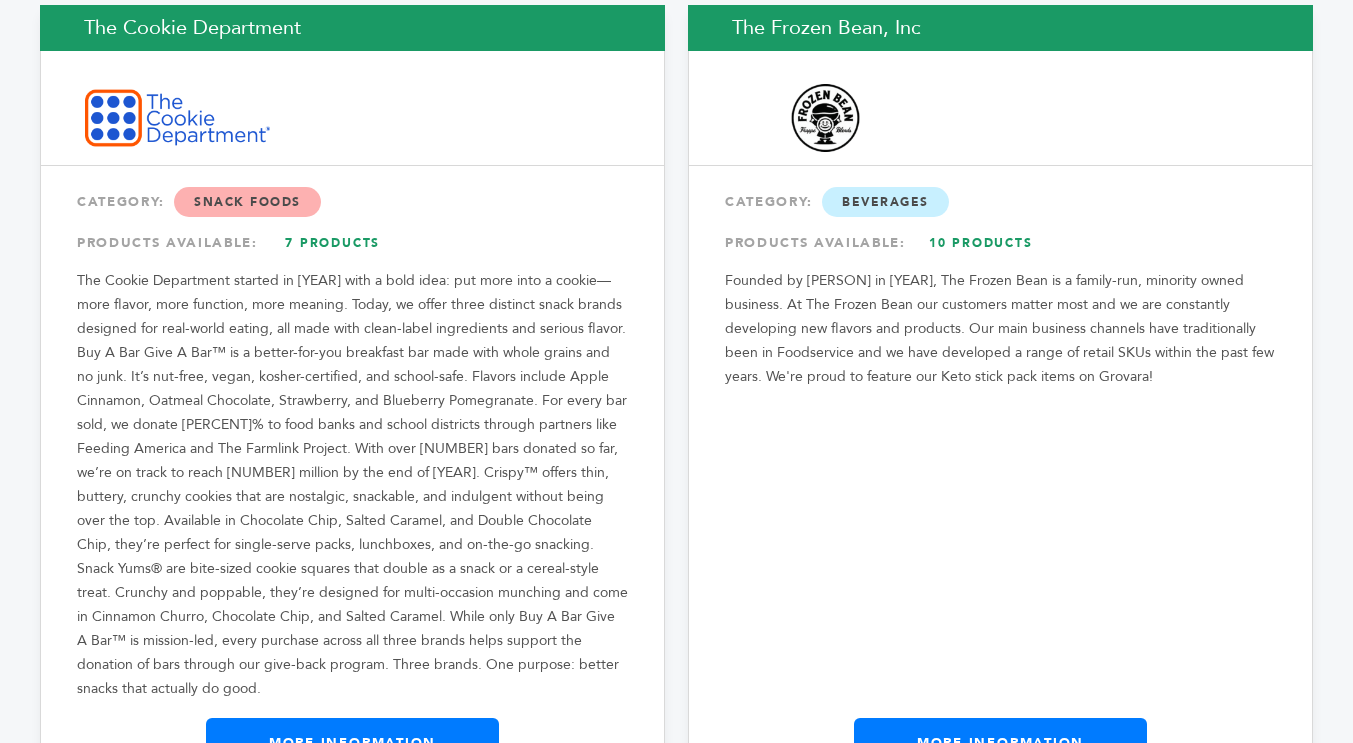 click on "More Information" at bounding box center [352, 743] 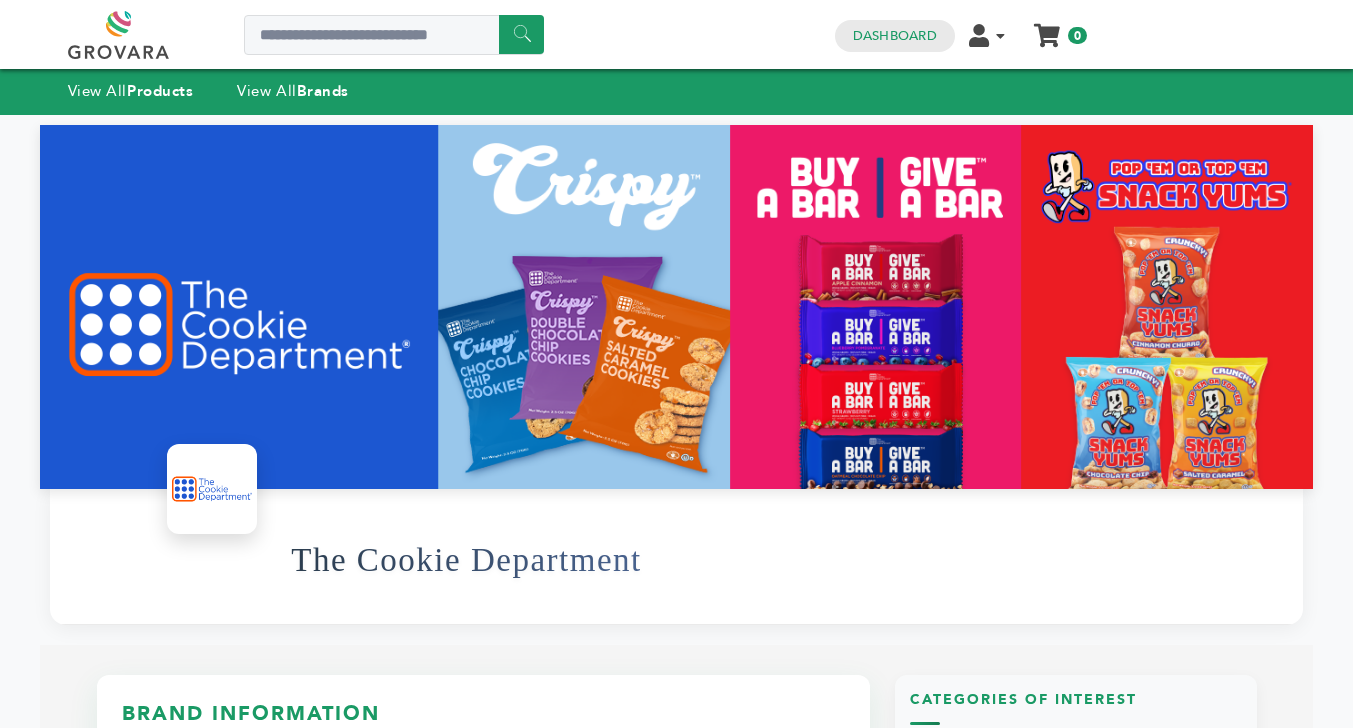 scroll, scrollTop: 0, scrollLeft: 0, axis: both 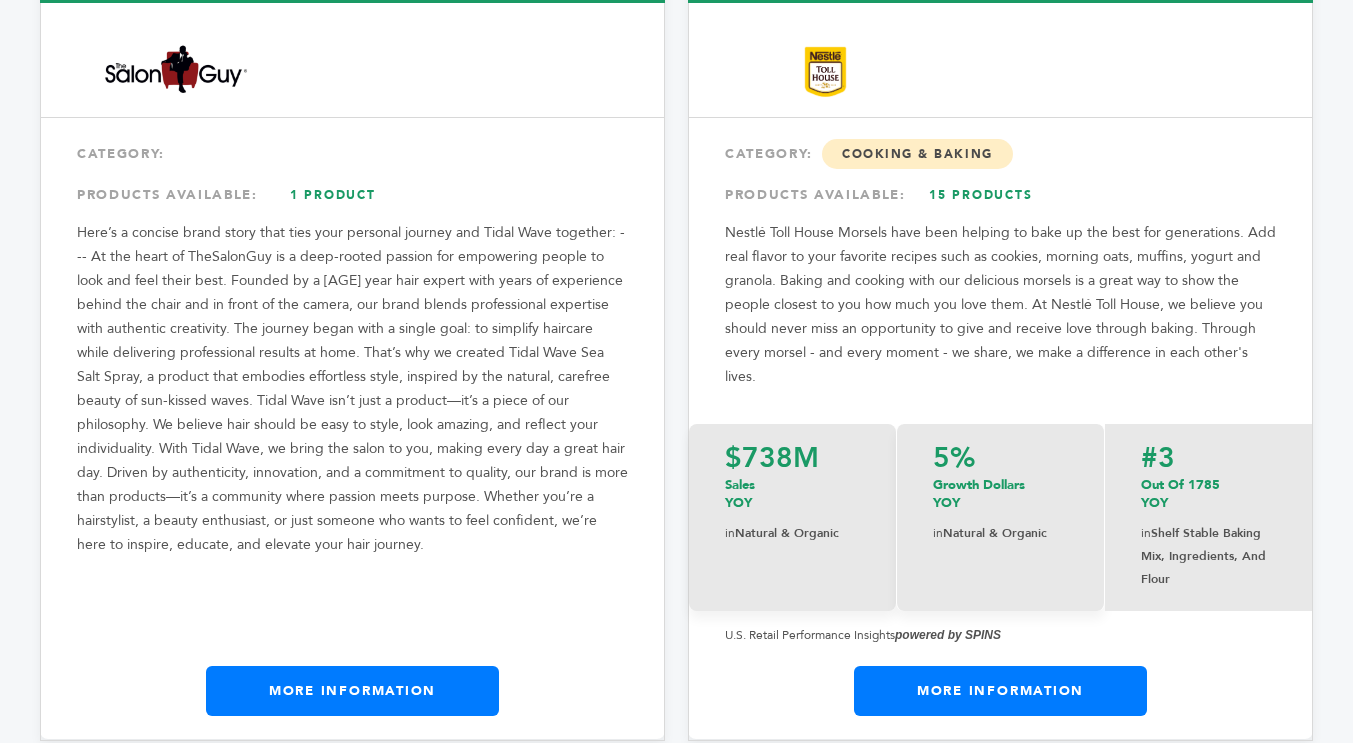 click on "More Information" at bounding box center [1000, 691] 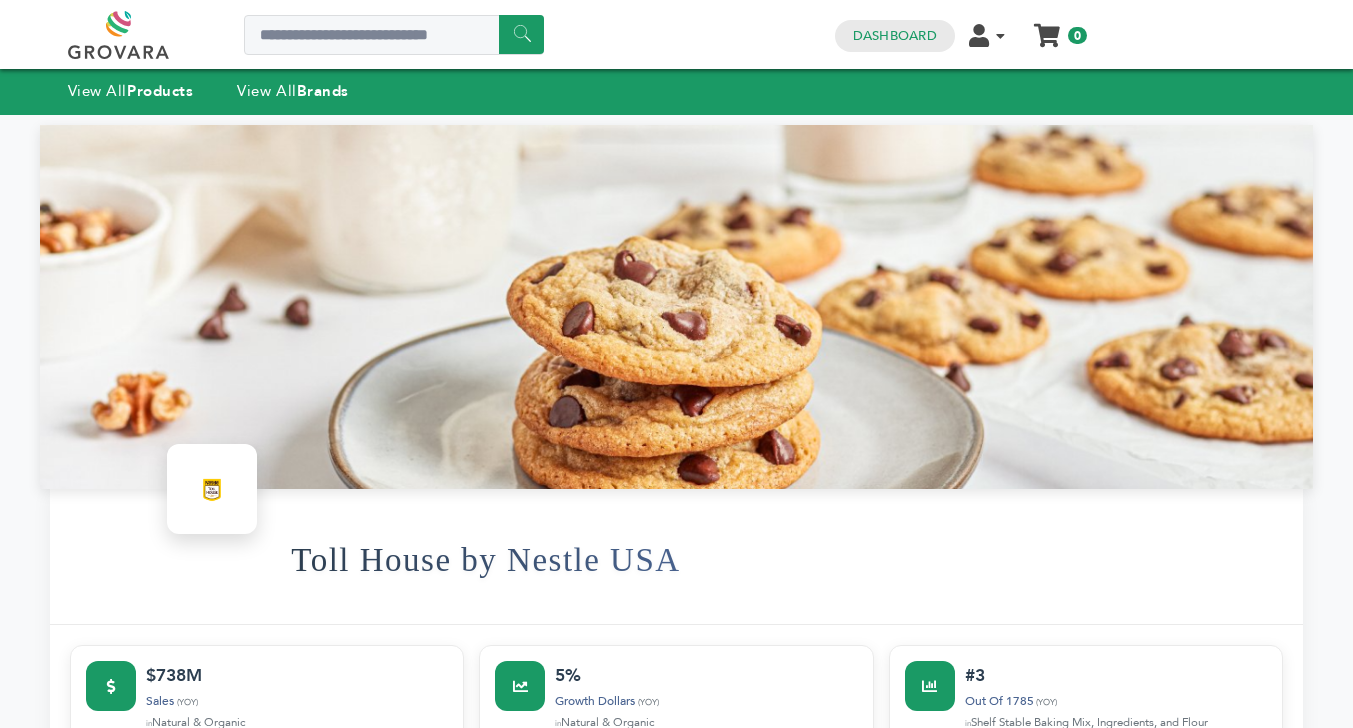 scroll, scrollTop: 0, scrollLeft: 0, axis: both 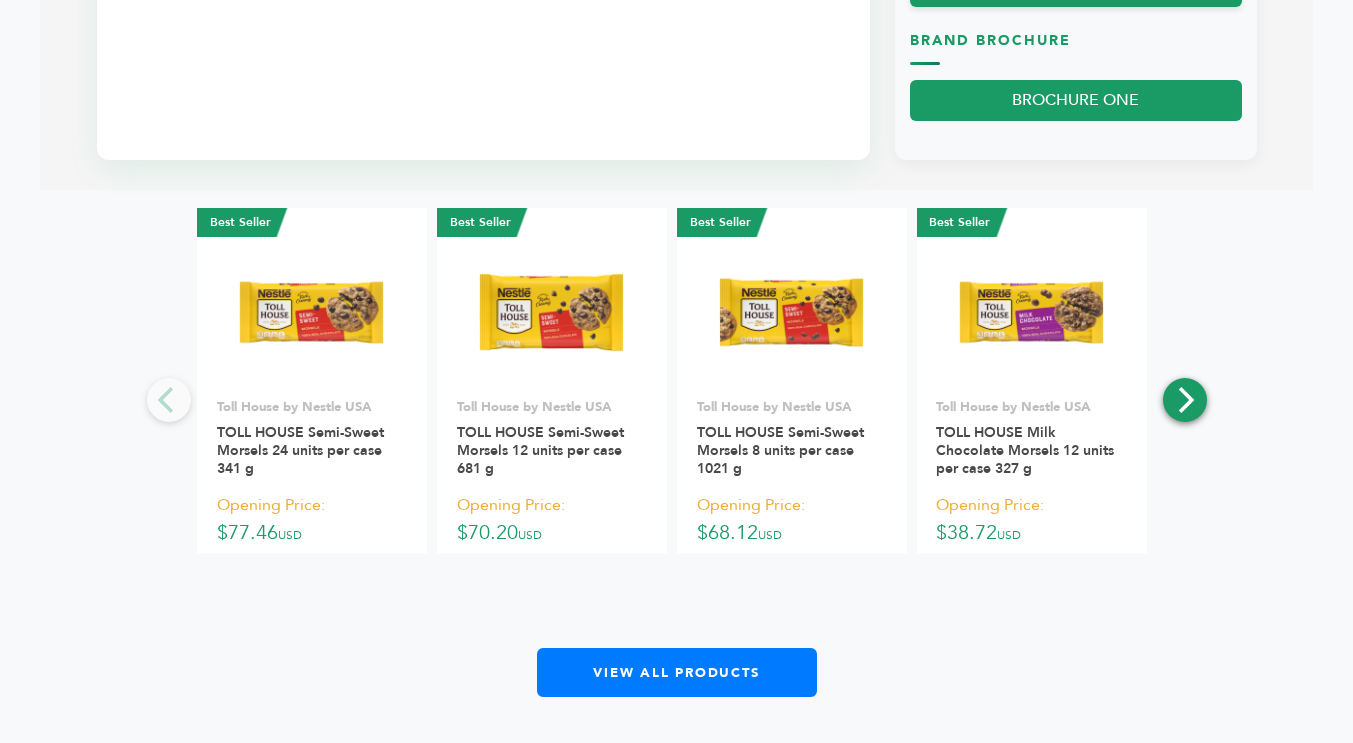 click at bounding box center [1184, 400] 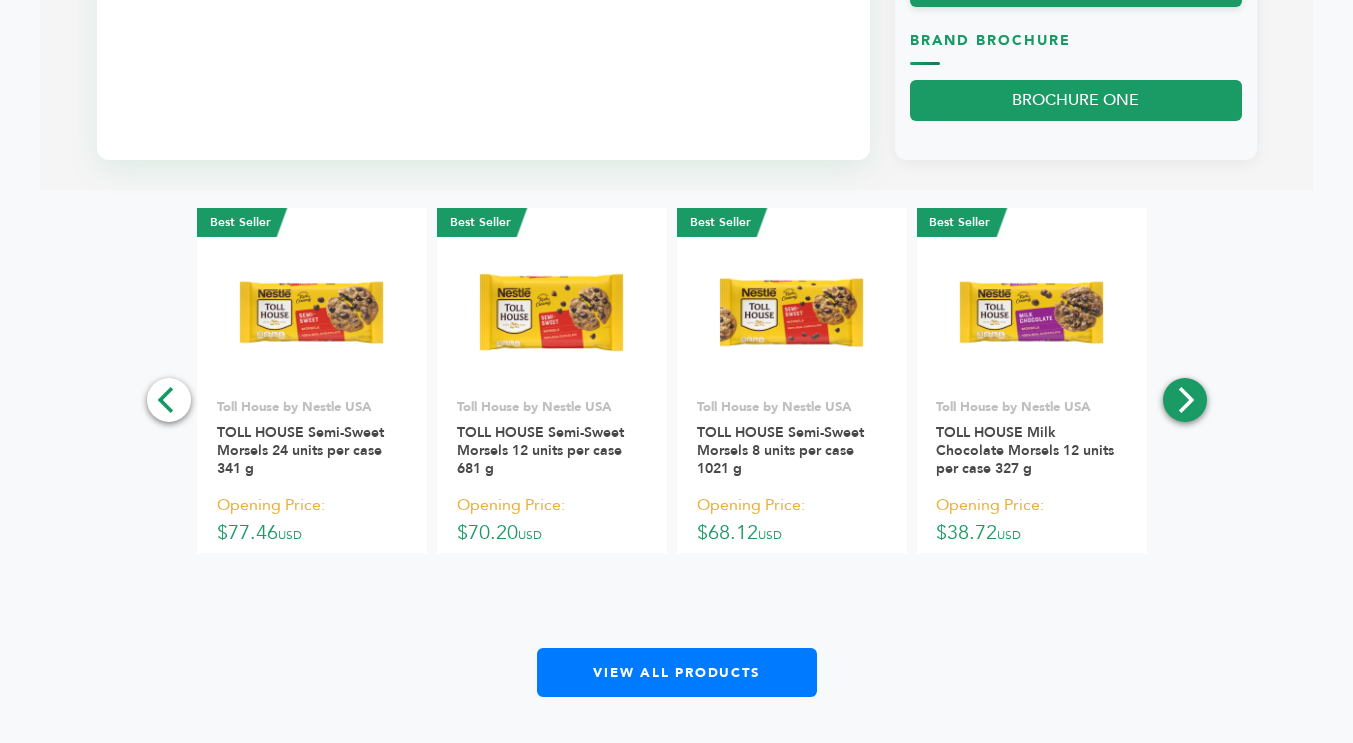 click at bounding box center [1187, 400] 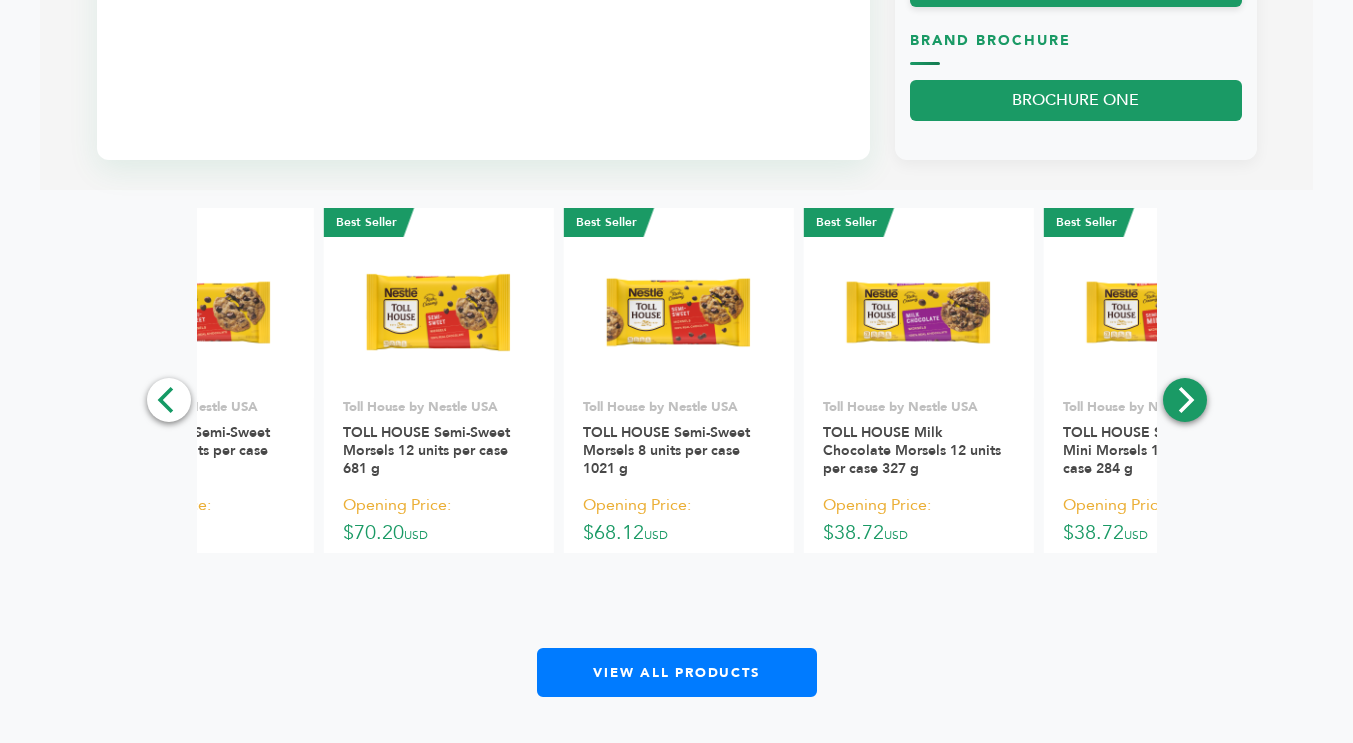 click at bounding box center (1187, 400) 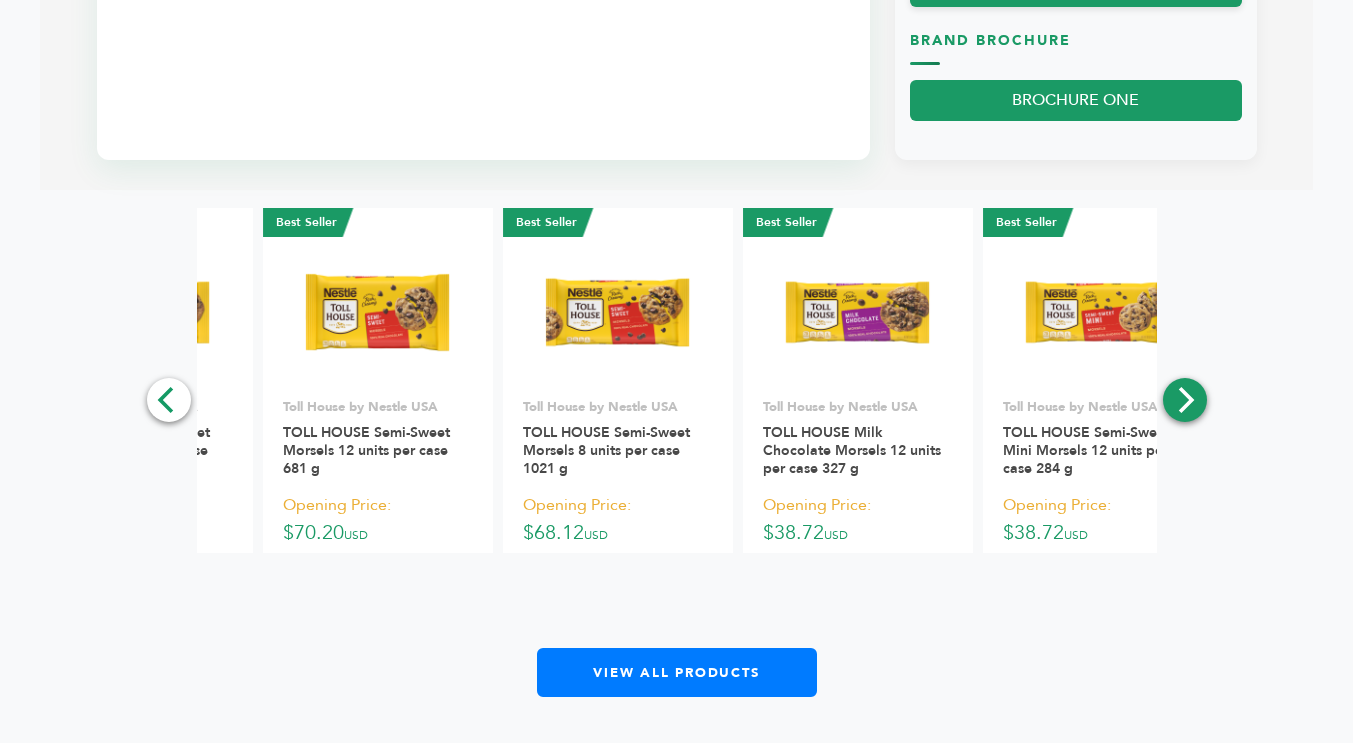 click at bounding box center [1187, 400] 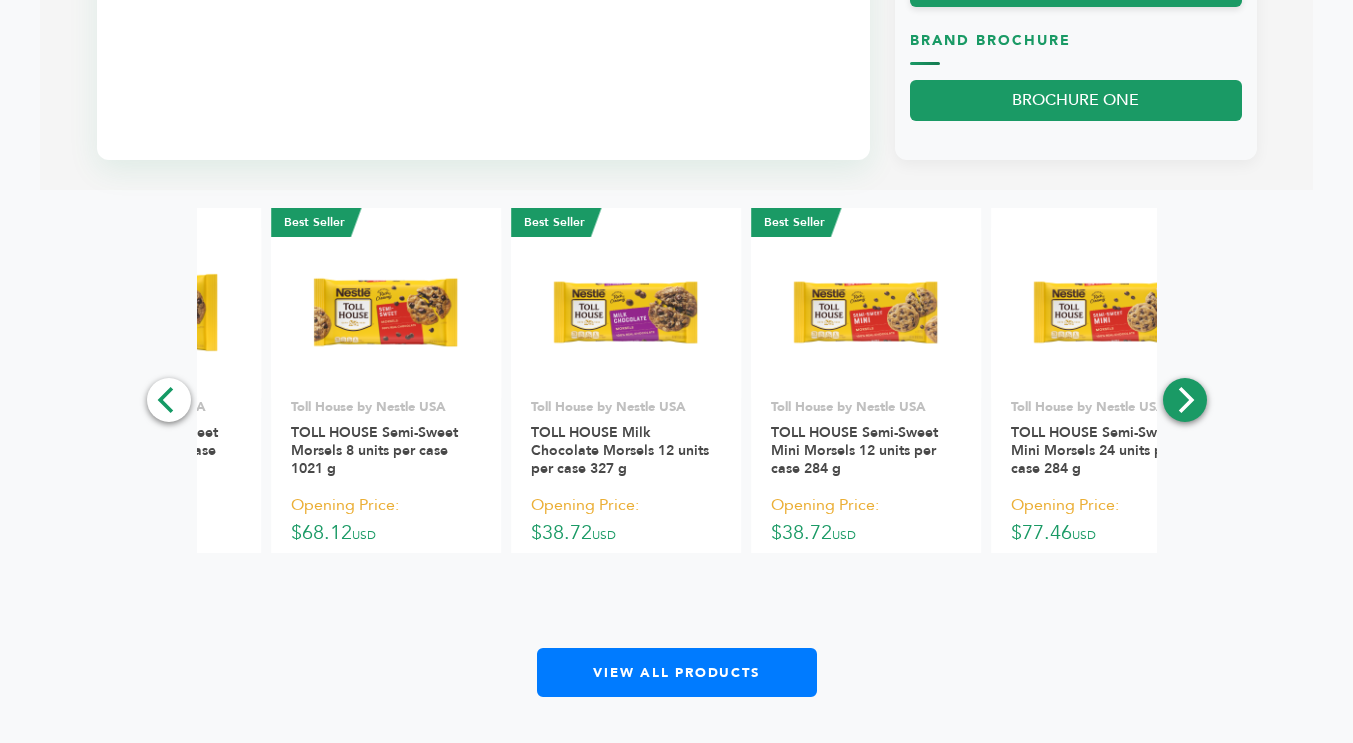 click at bounding box center [1187, 400] 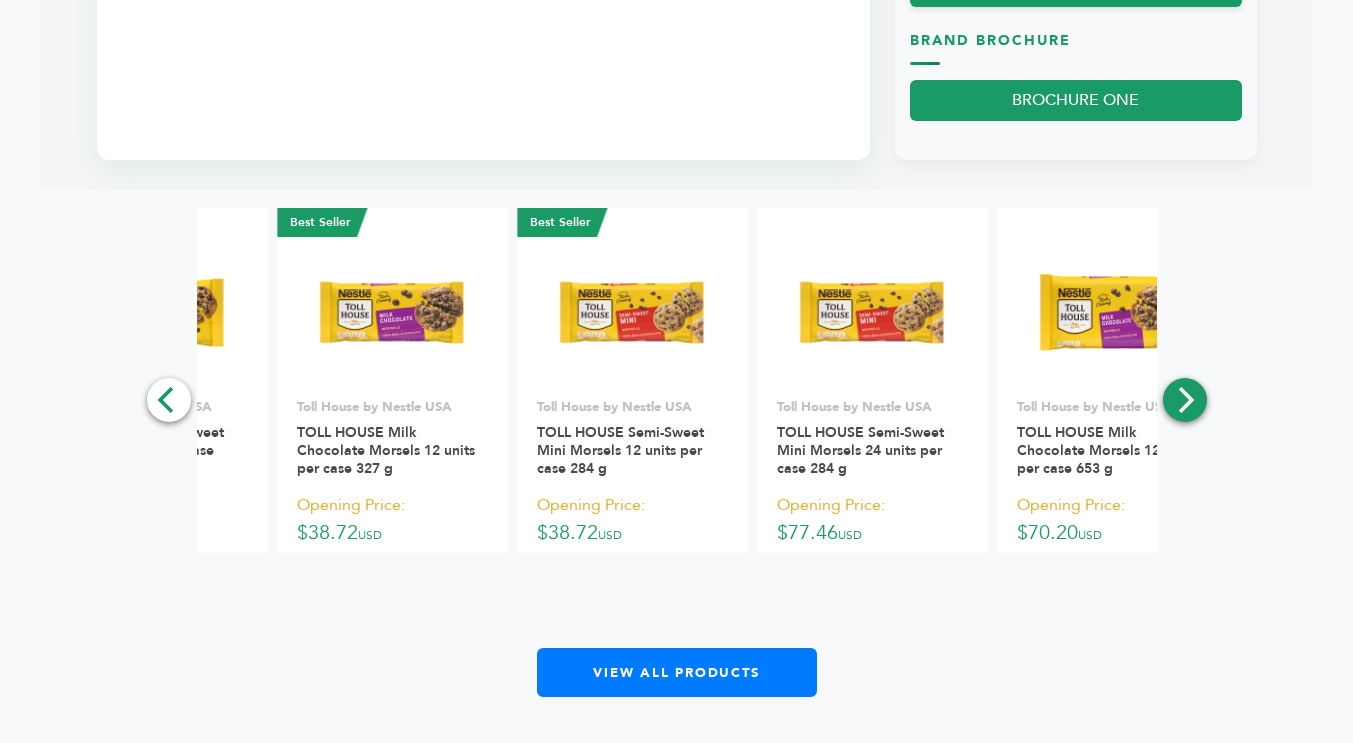 click at bounding box center [1187, 400] 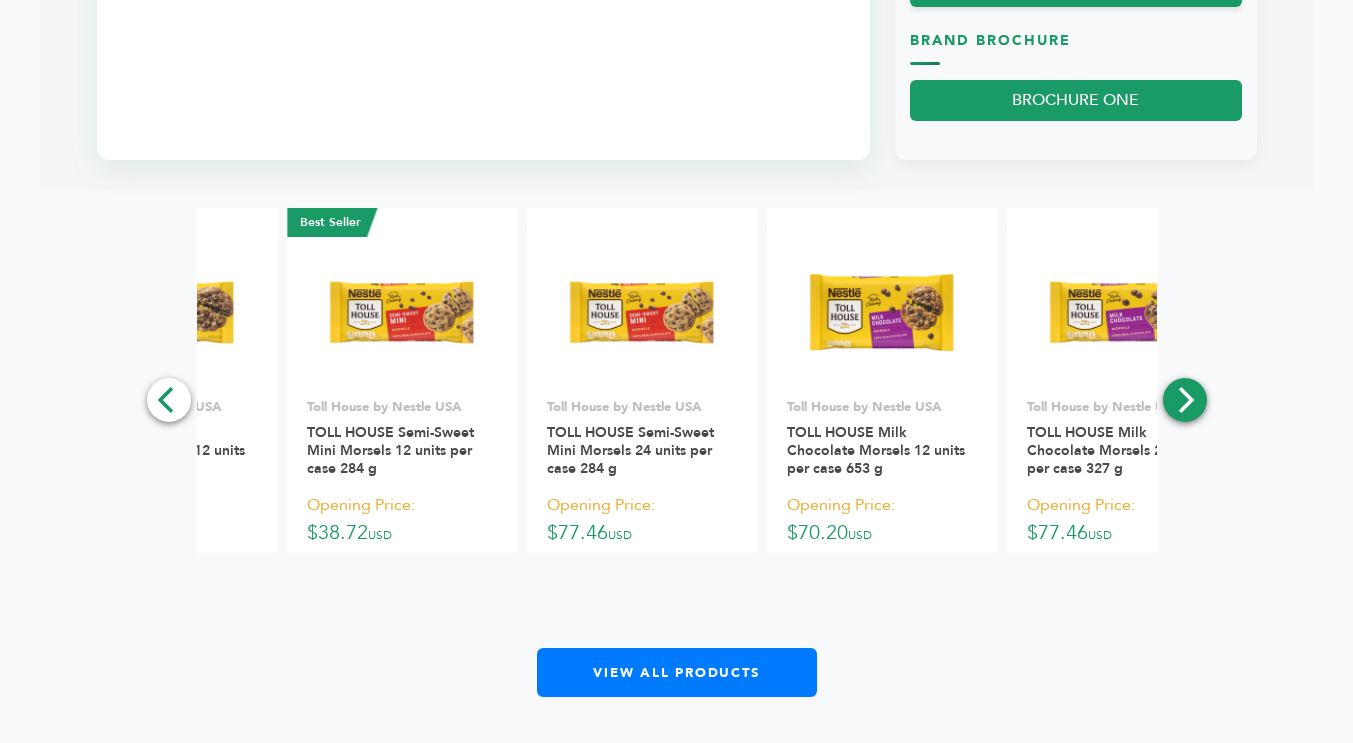 click at bounding box center [1187, 400] 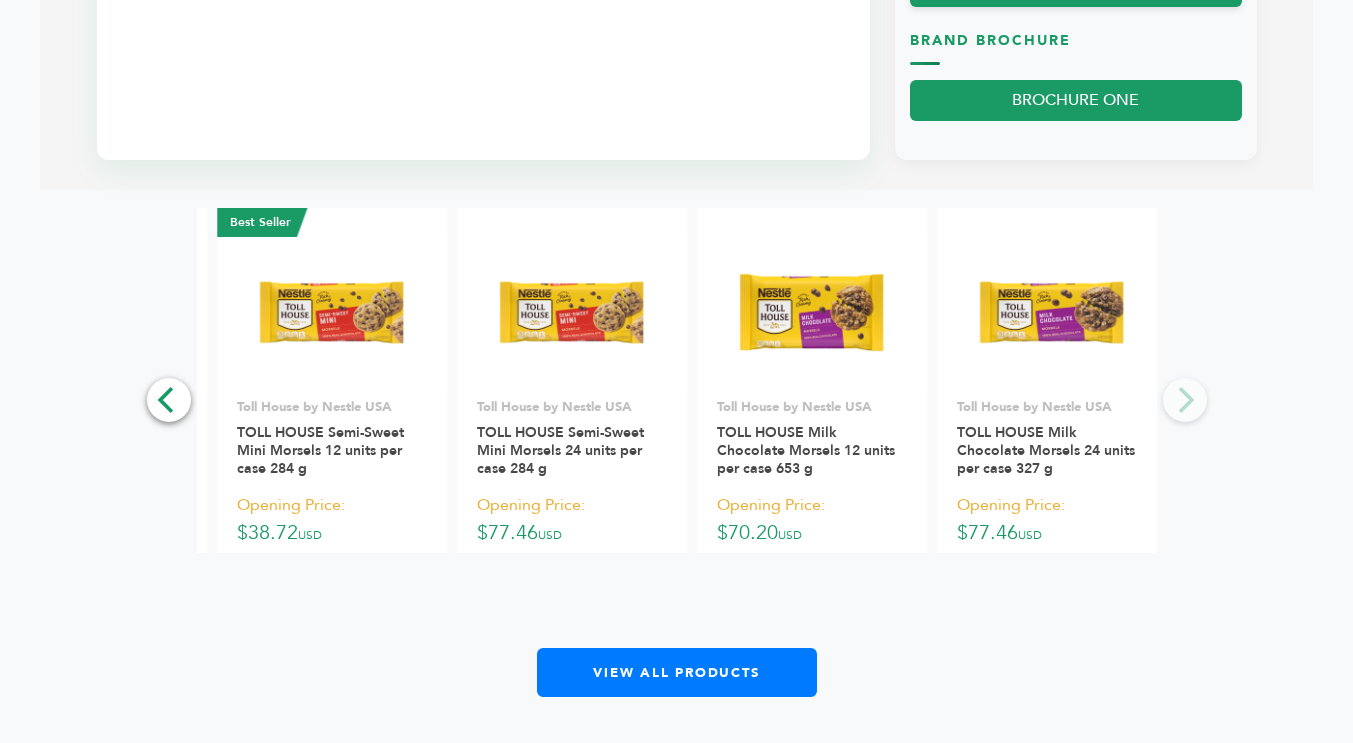click on "**********" at bounding box center (676, 452) 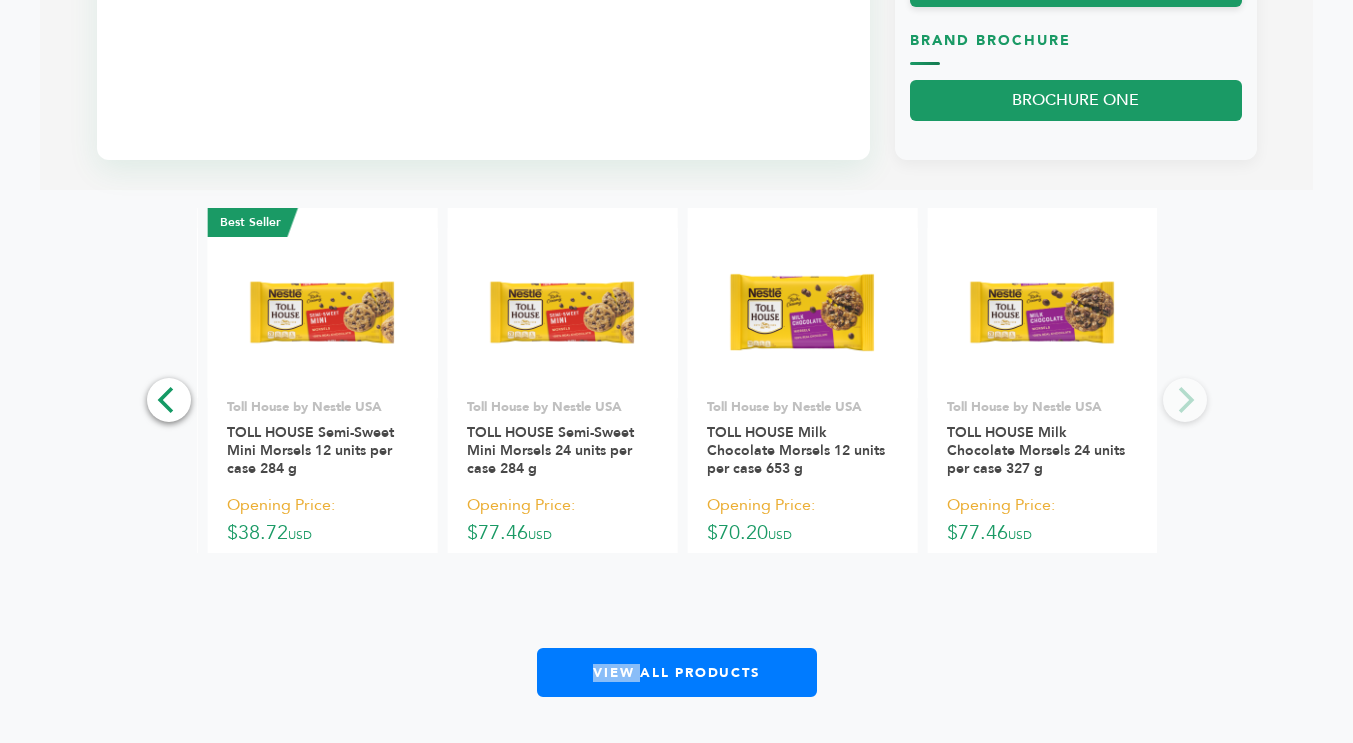 click on "**********" at bounding box center (676, 452) 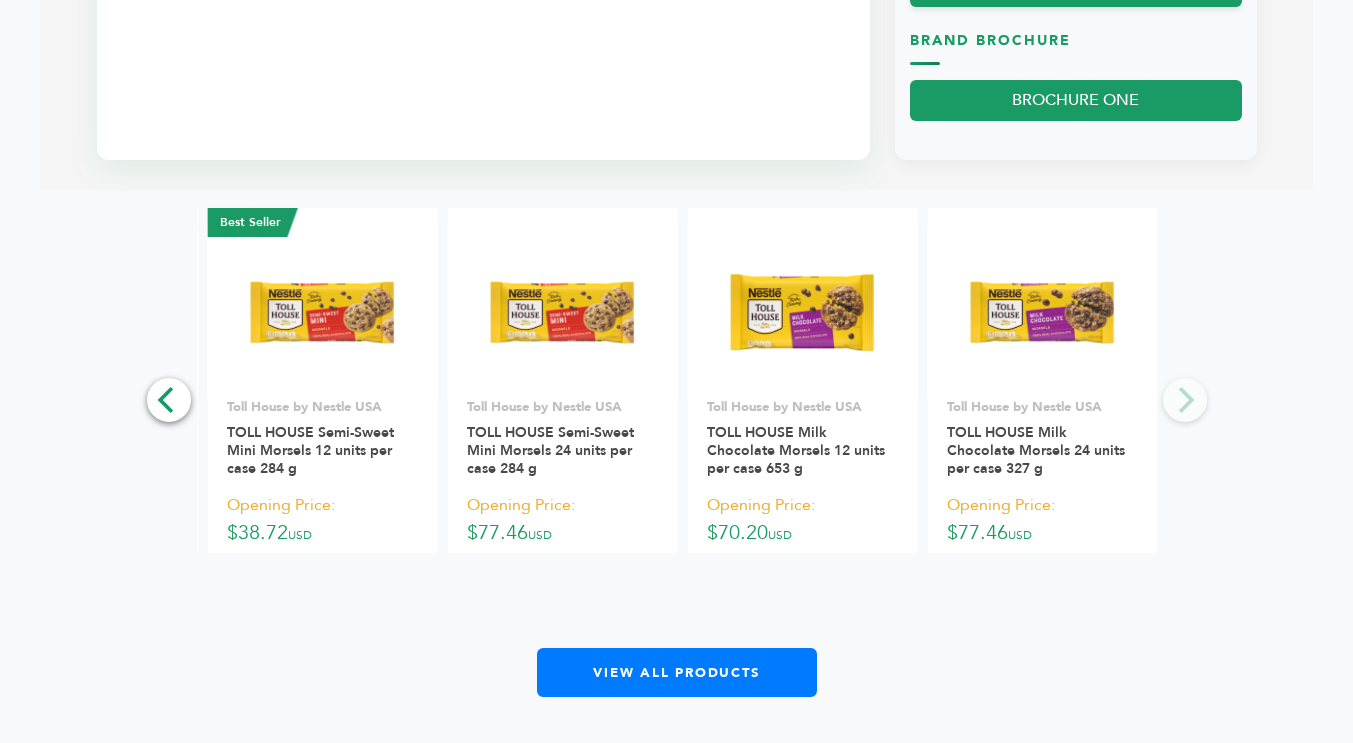 click on "**********" at bounding box center (676, 452) 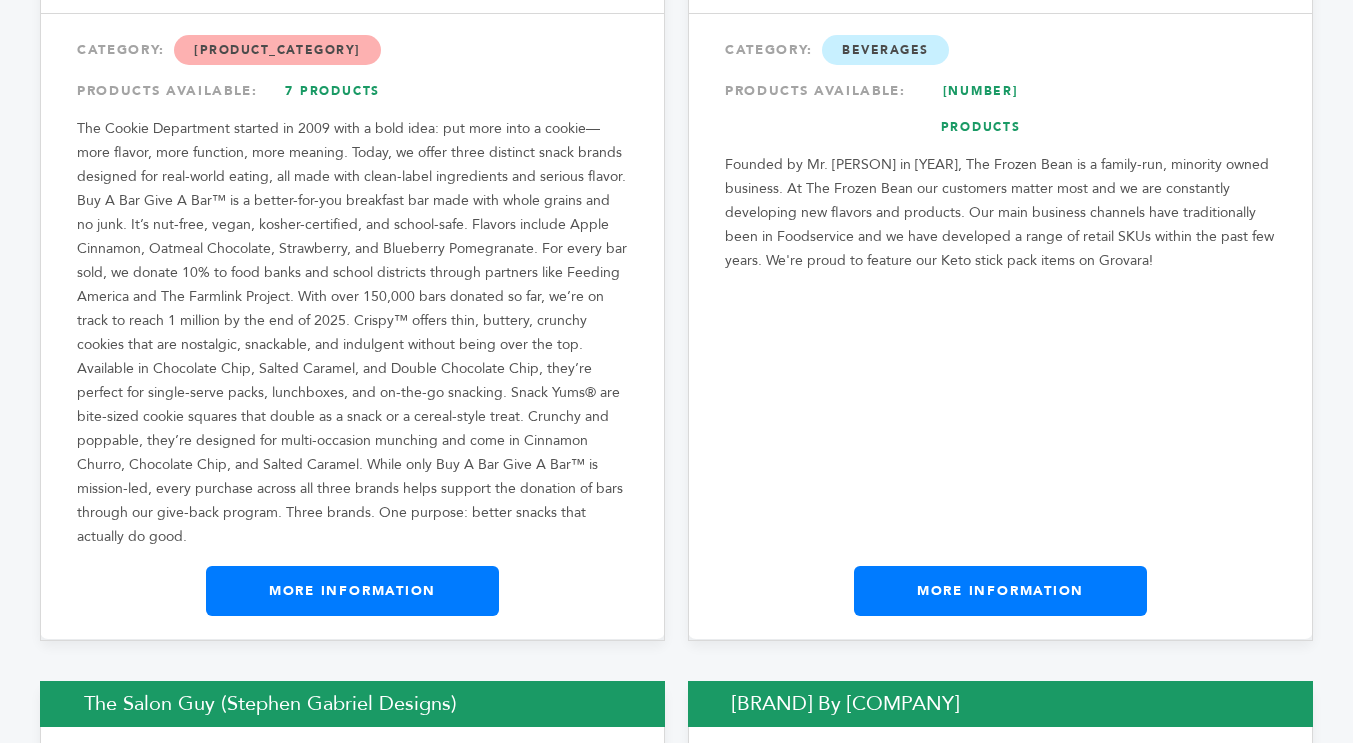 scroll, scrollTop: 36239, scrollLeft: 0, axis: vertical 